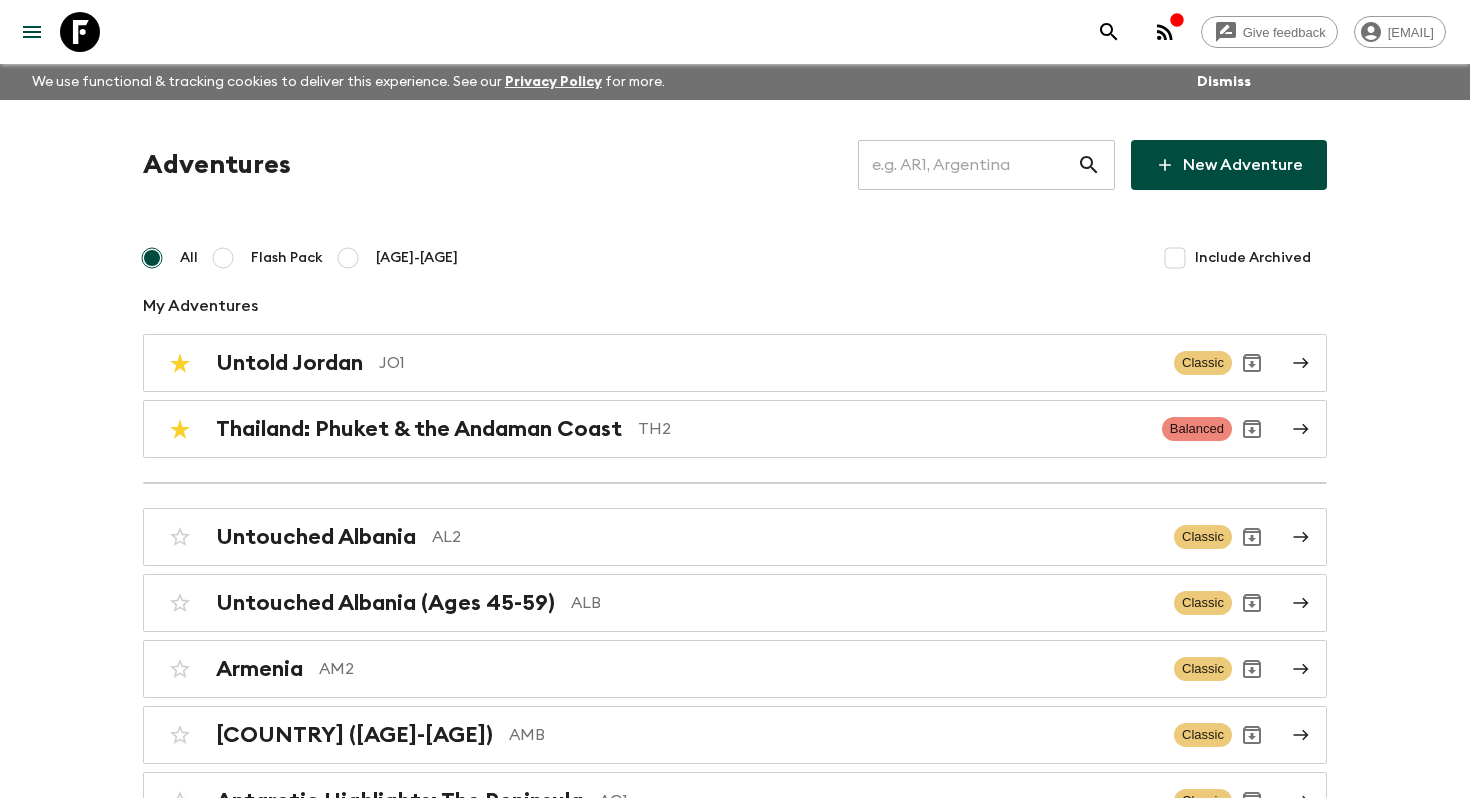 scroll, scrollTop: 2183, scrollLeft: 0, axis: vertical 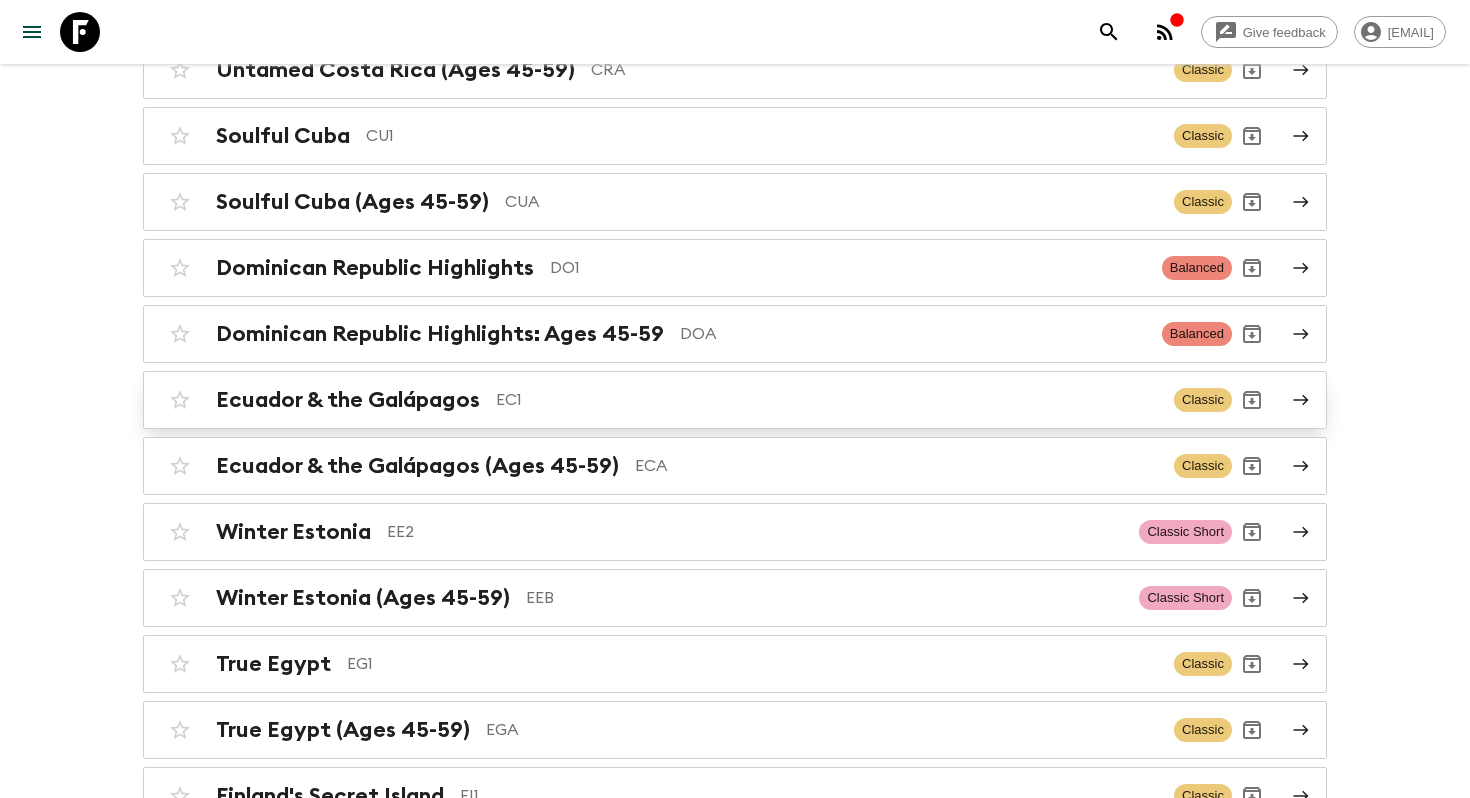 click on "EC1" at bounding box center (827, 400) 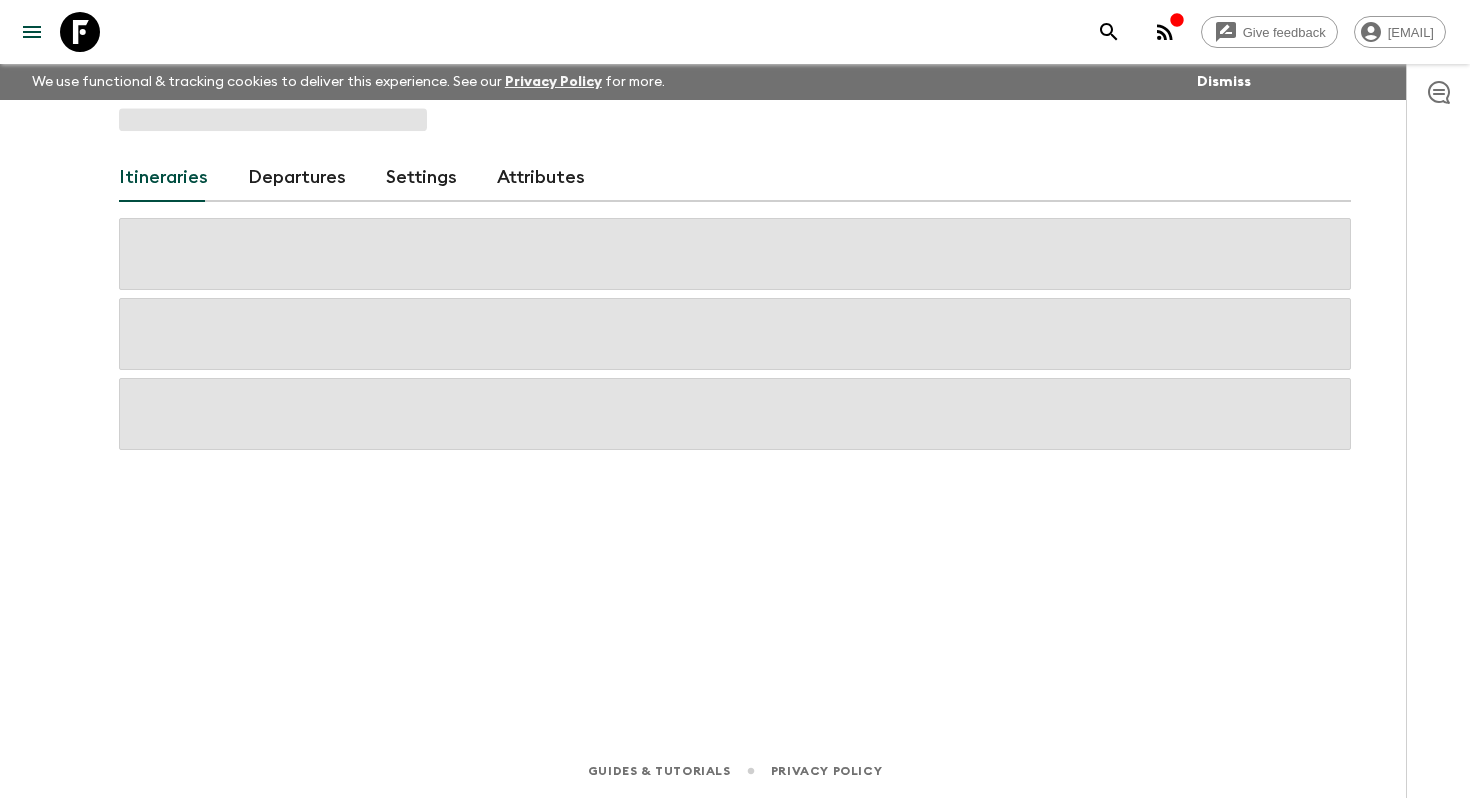 scroll, scrollTop: 0, scrollLeft: 0, axis: both 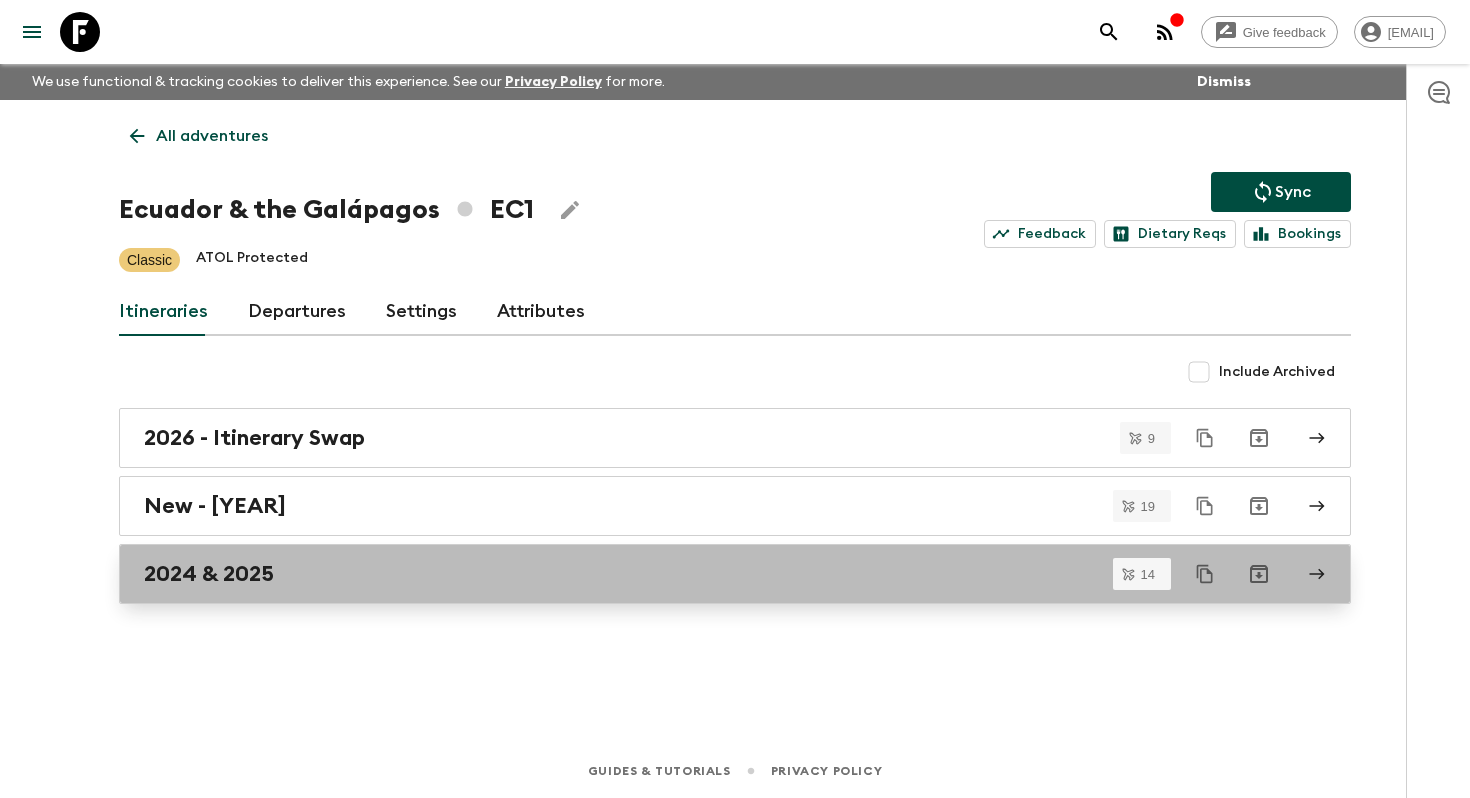 click on "2024 & 2025" at bounding box center (716, 574) 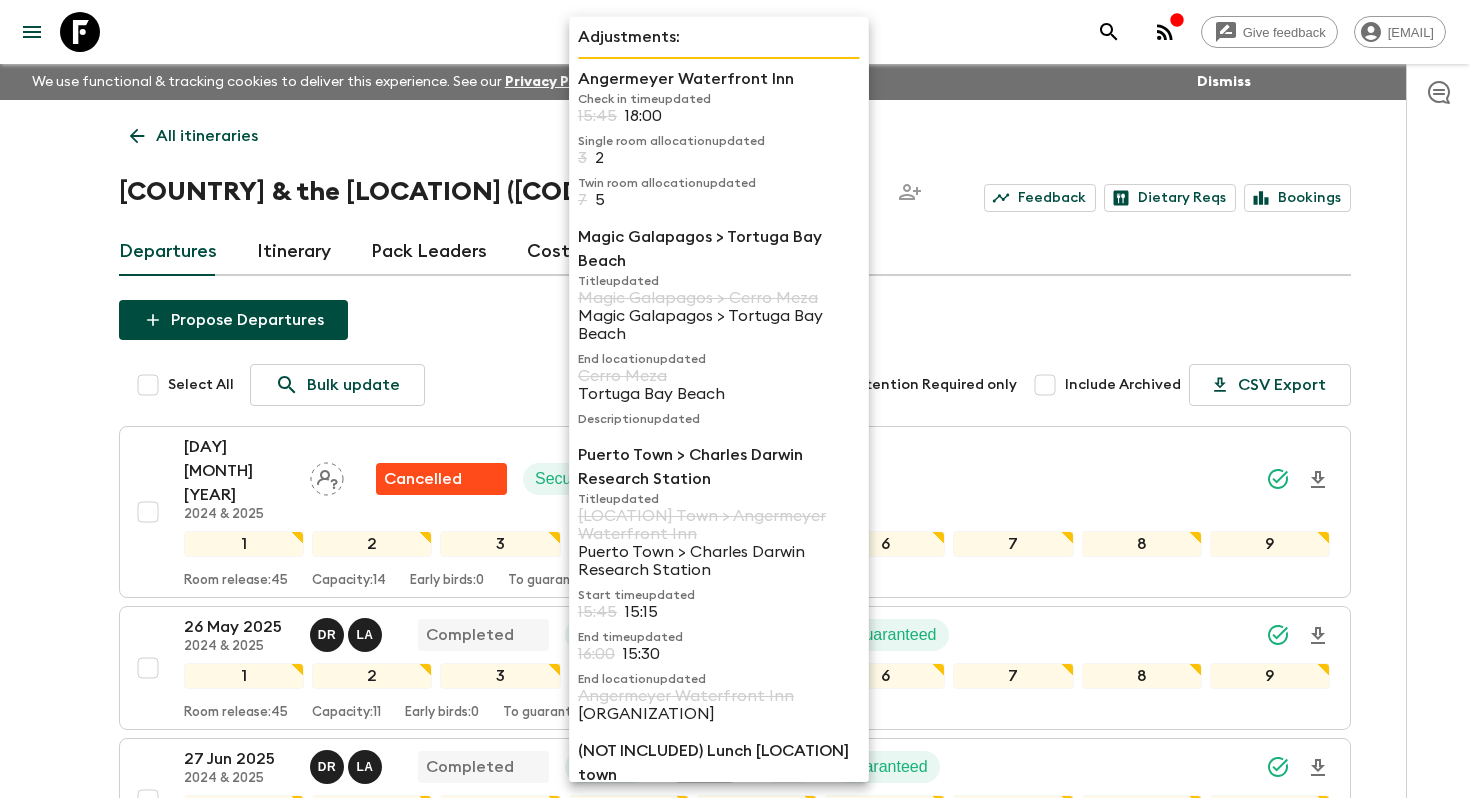 scroll, scrollTop: 1196, scrollLeft: 0, axis: vertical 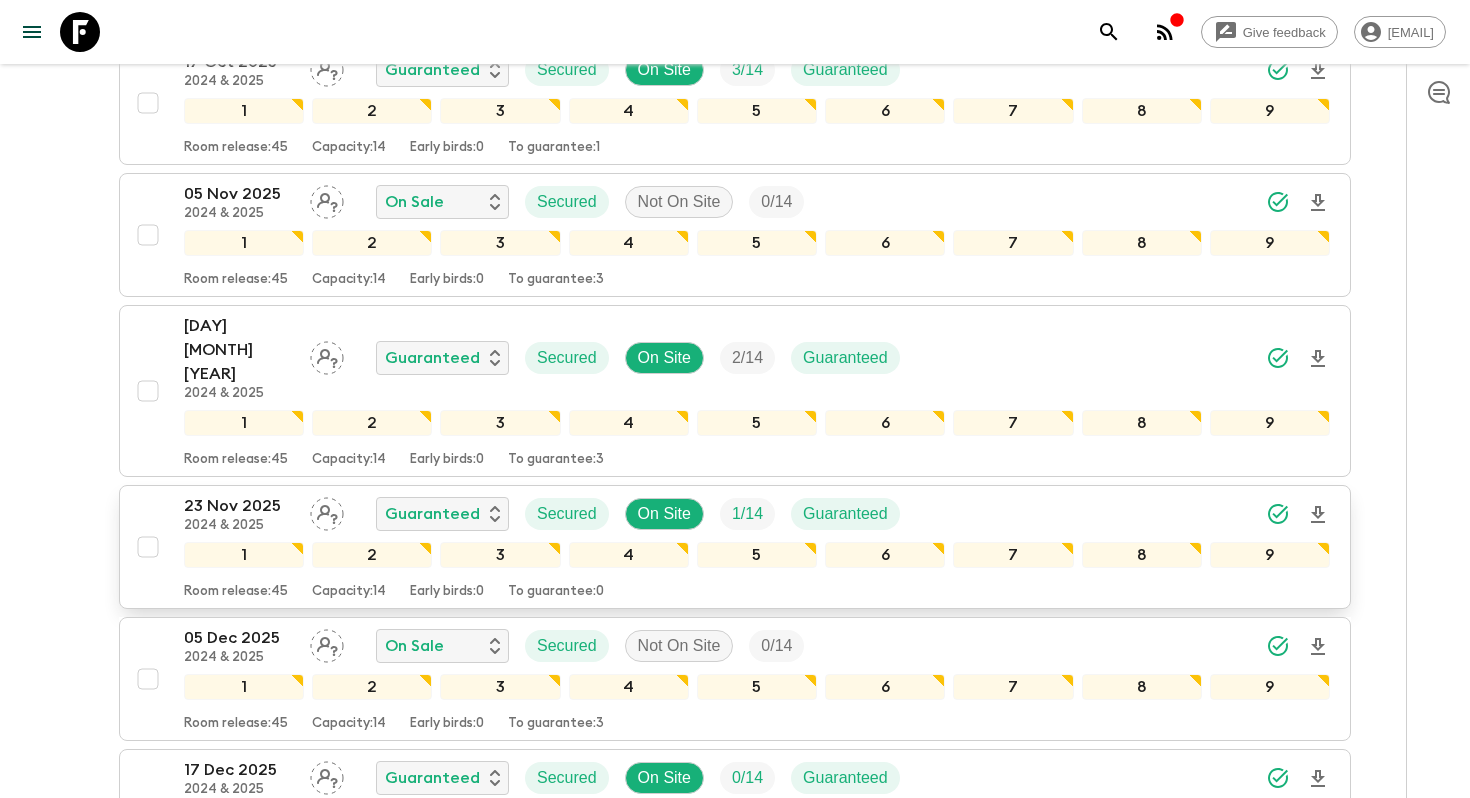 click on "23 Nov 2025" at bounding box center (239, 506) 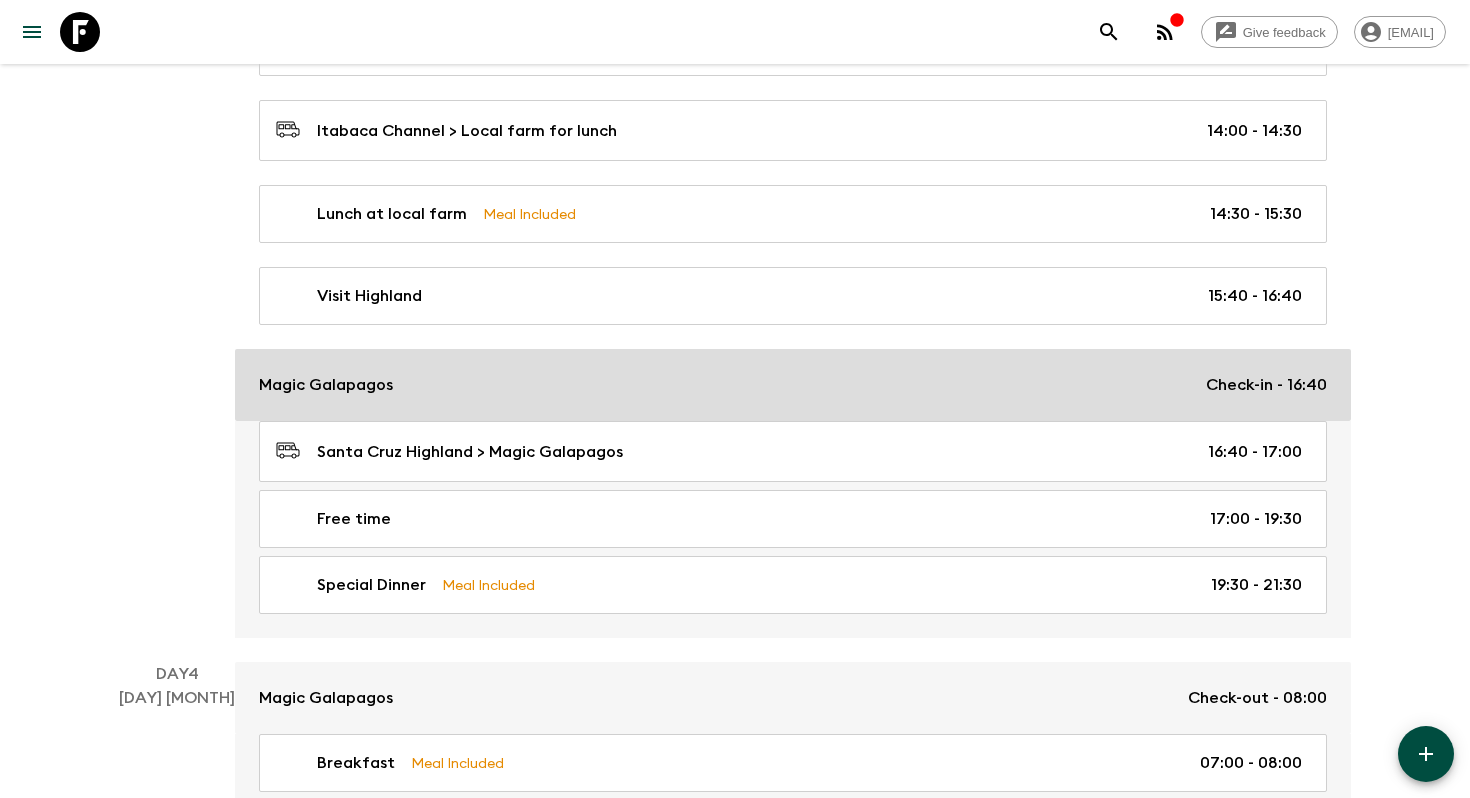 scroll, scrollTop: 1941, scrollLeft: 0, axis: vertical 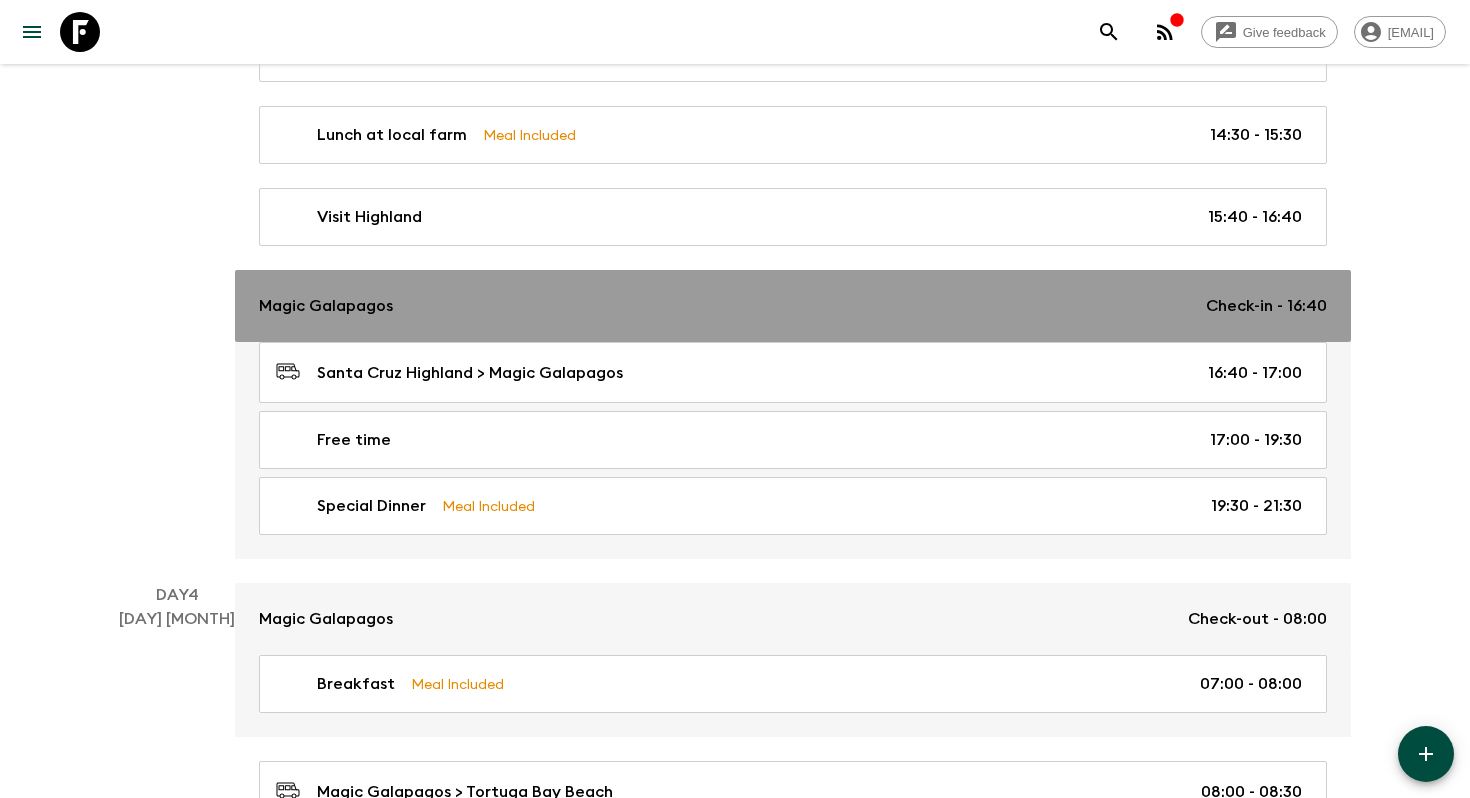 click on "[COMPANY] Check-in - [TIME]" at bounding box center (793, 306) 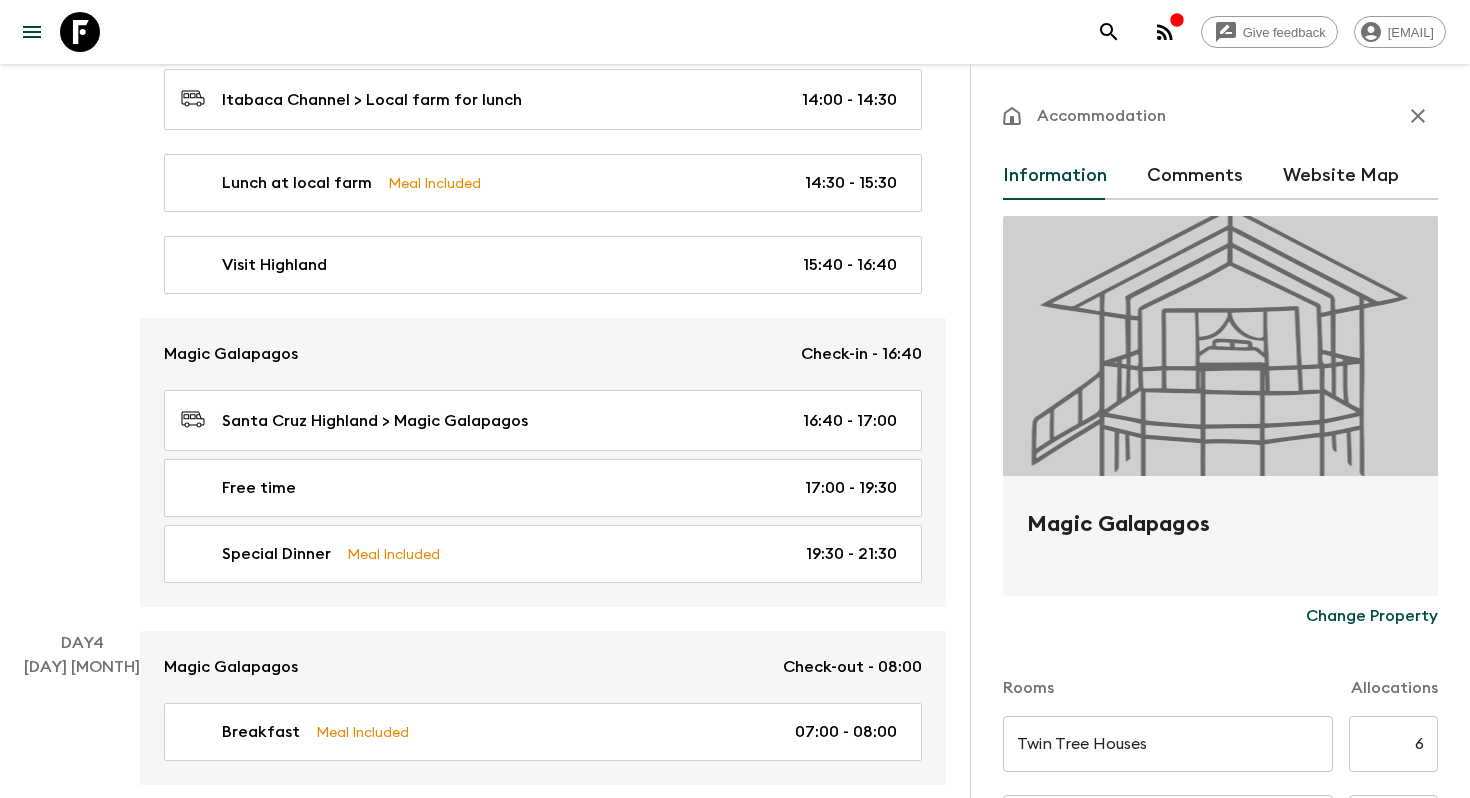 click on "Magic Galapagos" at bounding box center (1220, 540) 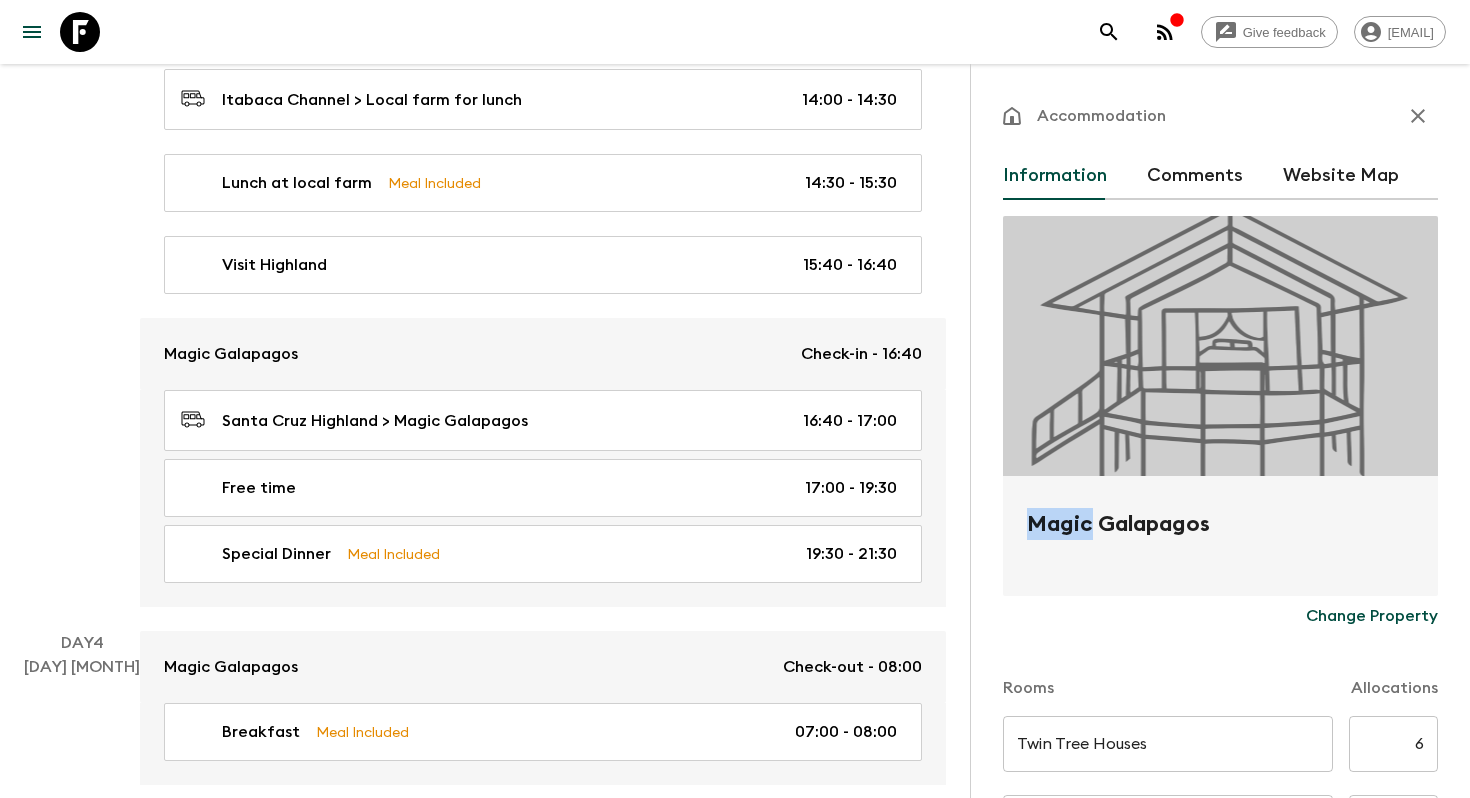 click on "Magic Galapagos" at bounding box center (1220, 540) 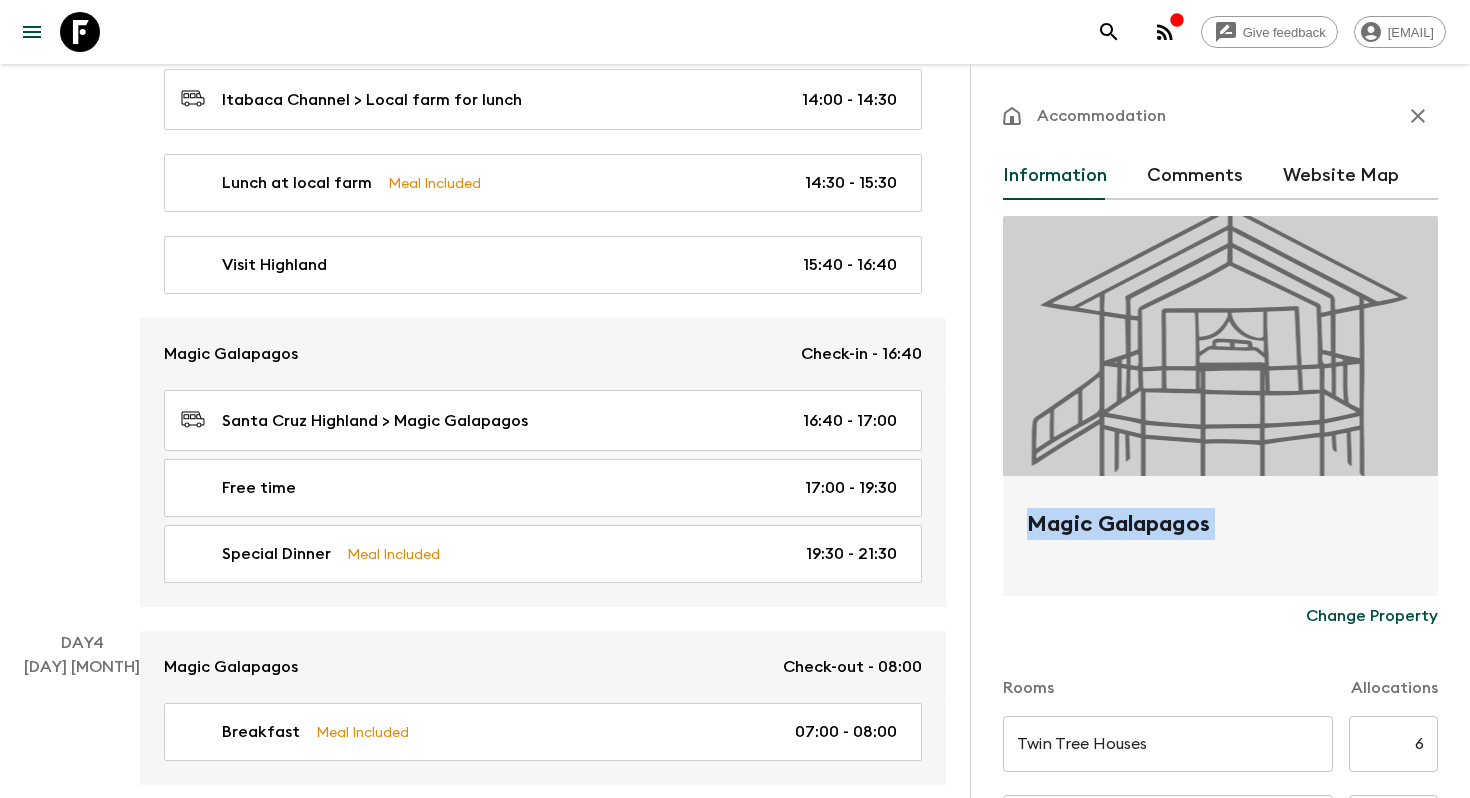 click on "Magic Galapagos" at bounding box center (1220, 540) 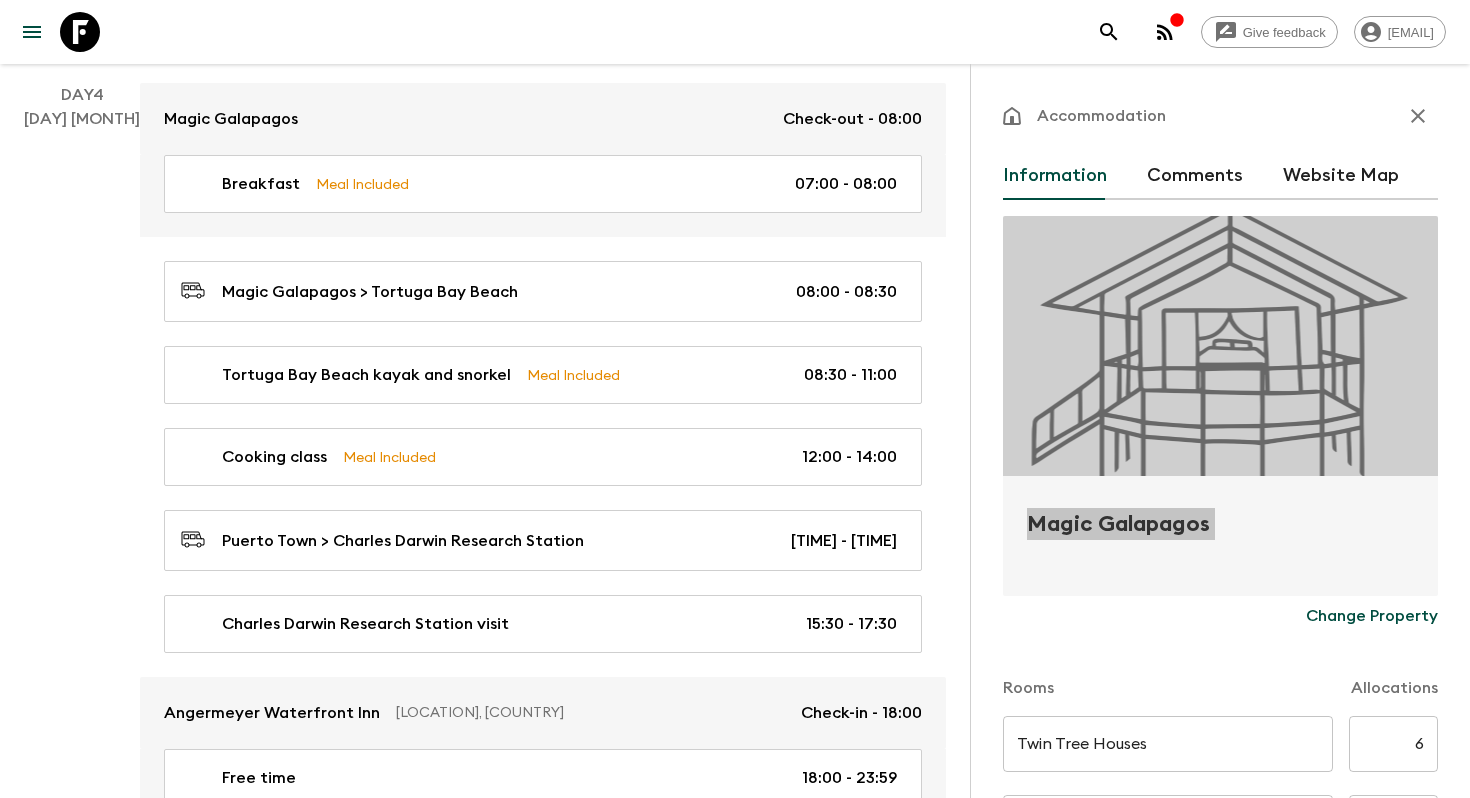 scroll, scrollTop: 2497, scrollLeft: 0, axis: vertical 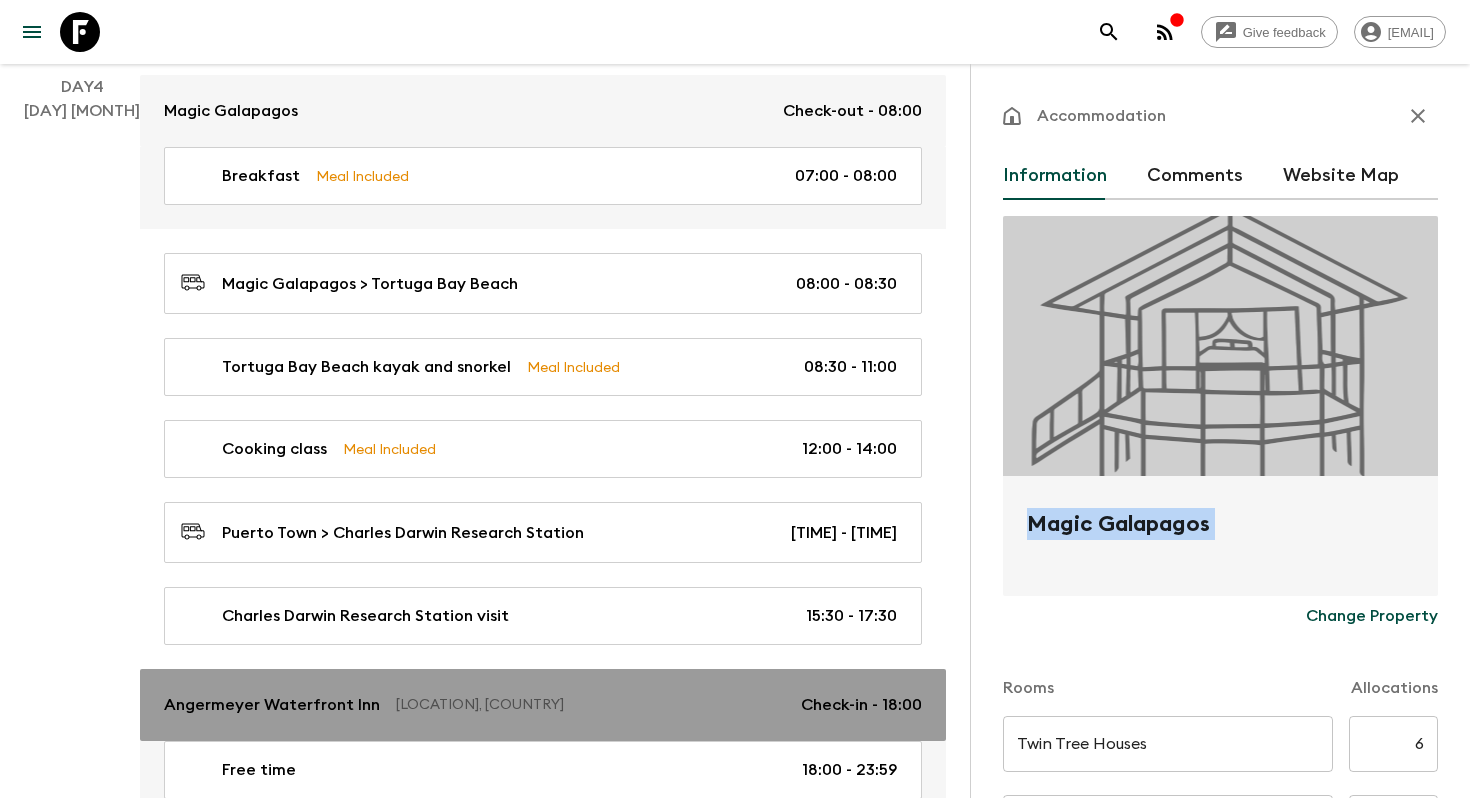 click on "[LOCATION], [COUNTRY] Check-in - [TIME]" at bounding box center [543, 705] 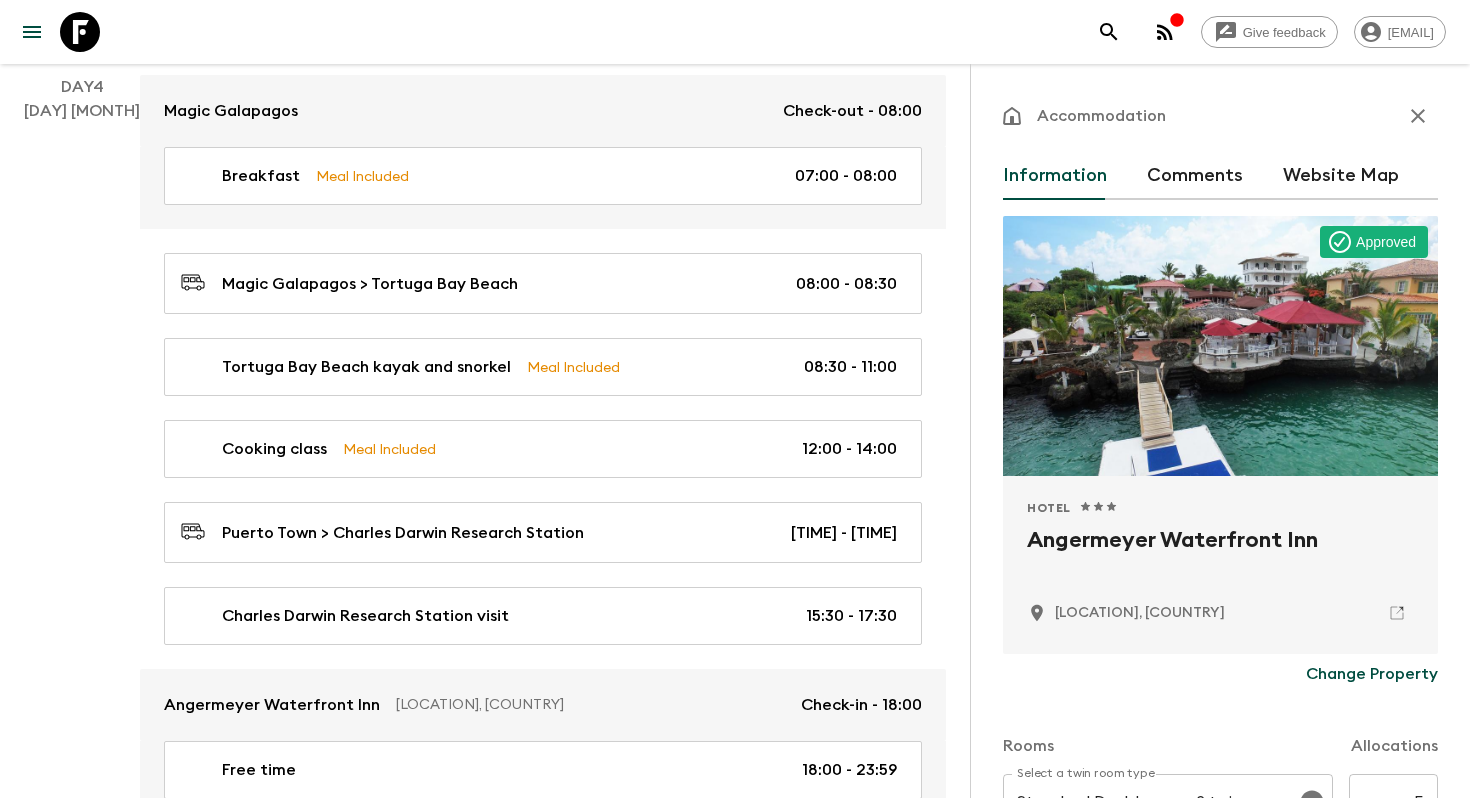 click on "Angermeyer Waterfront Inn" at bounding box center [1220, 556] 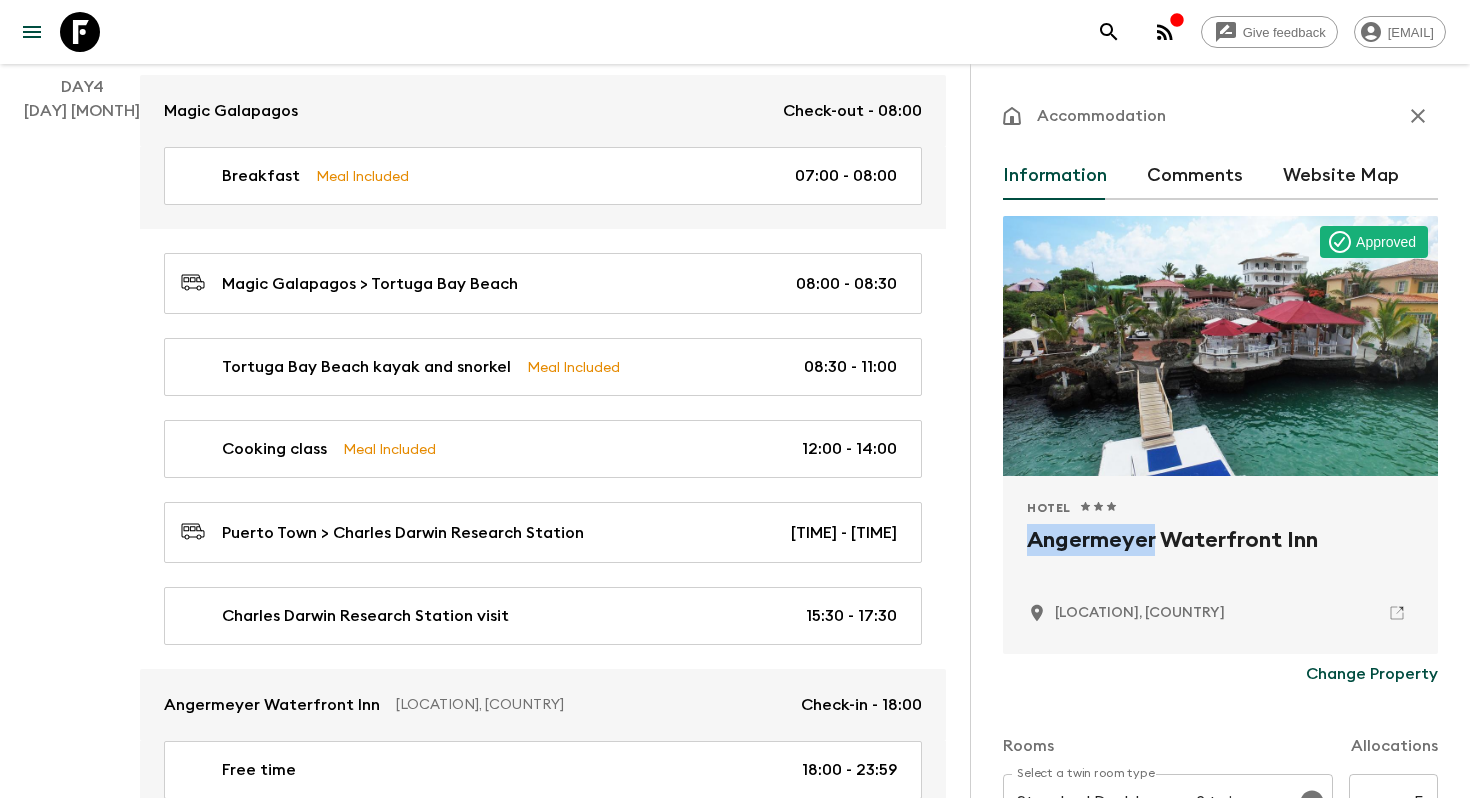 click on "Angermeyer Waterfront Inn" at bounding box center (1220, 556) 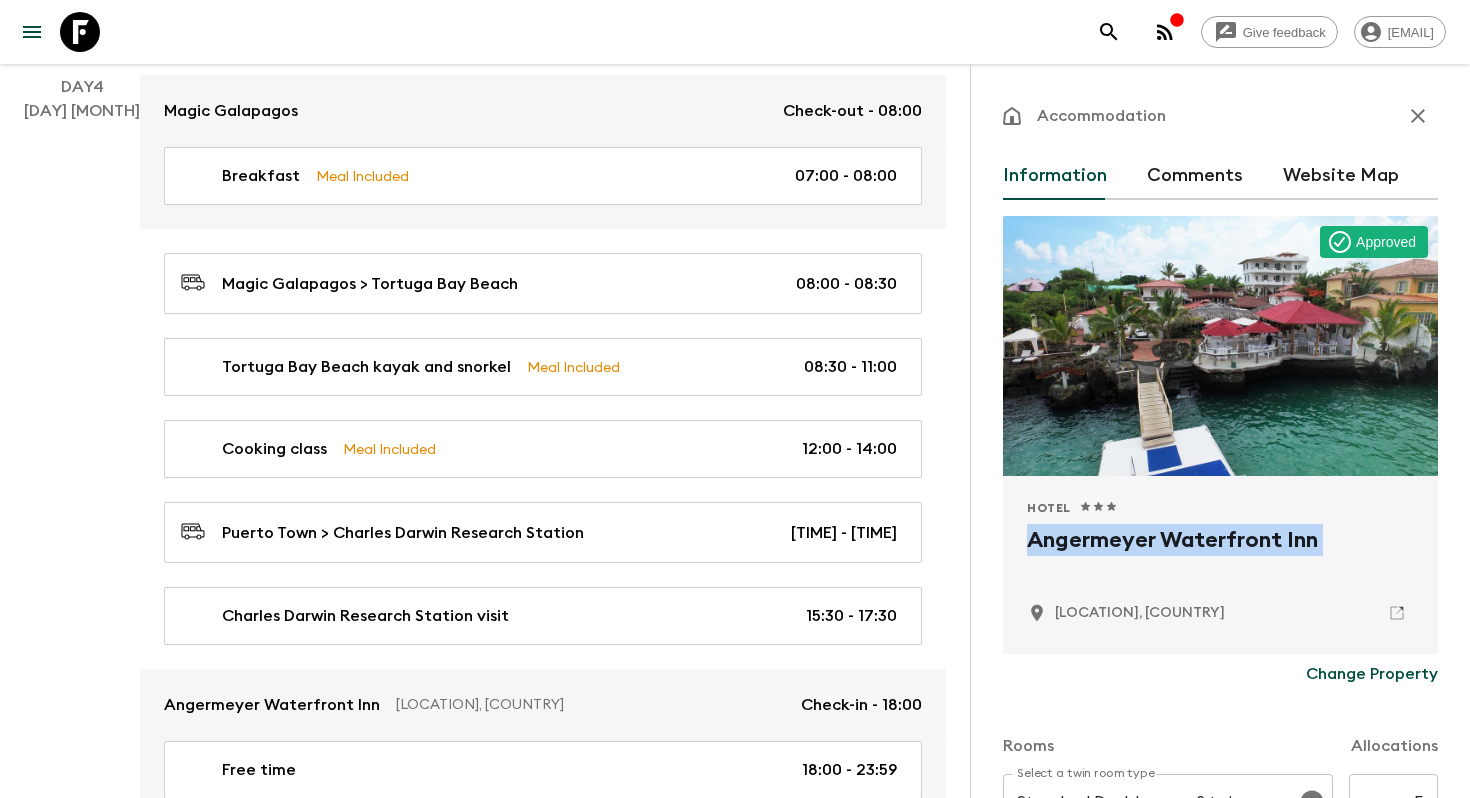 click on "Angermeyer Waterfront Inn" at bounding box center [1220, 556] 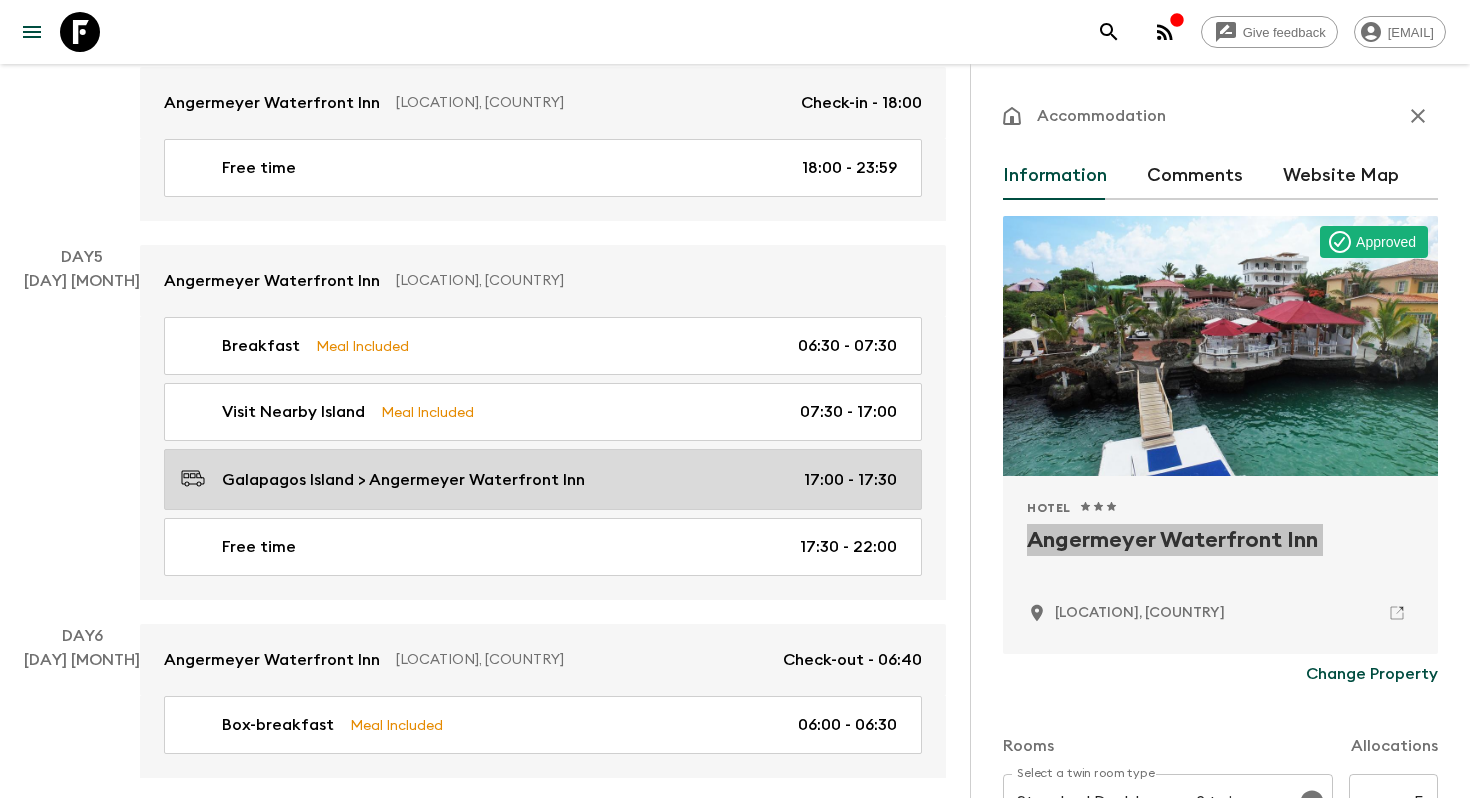 scroll, scrollTop: 3123, scrollLeft: 0, axis: vertical 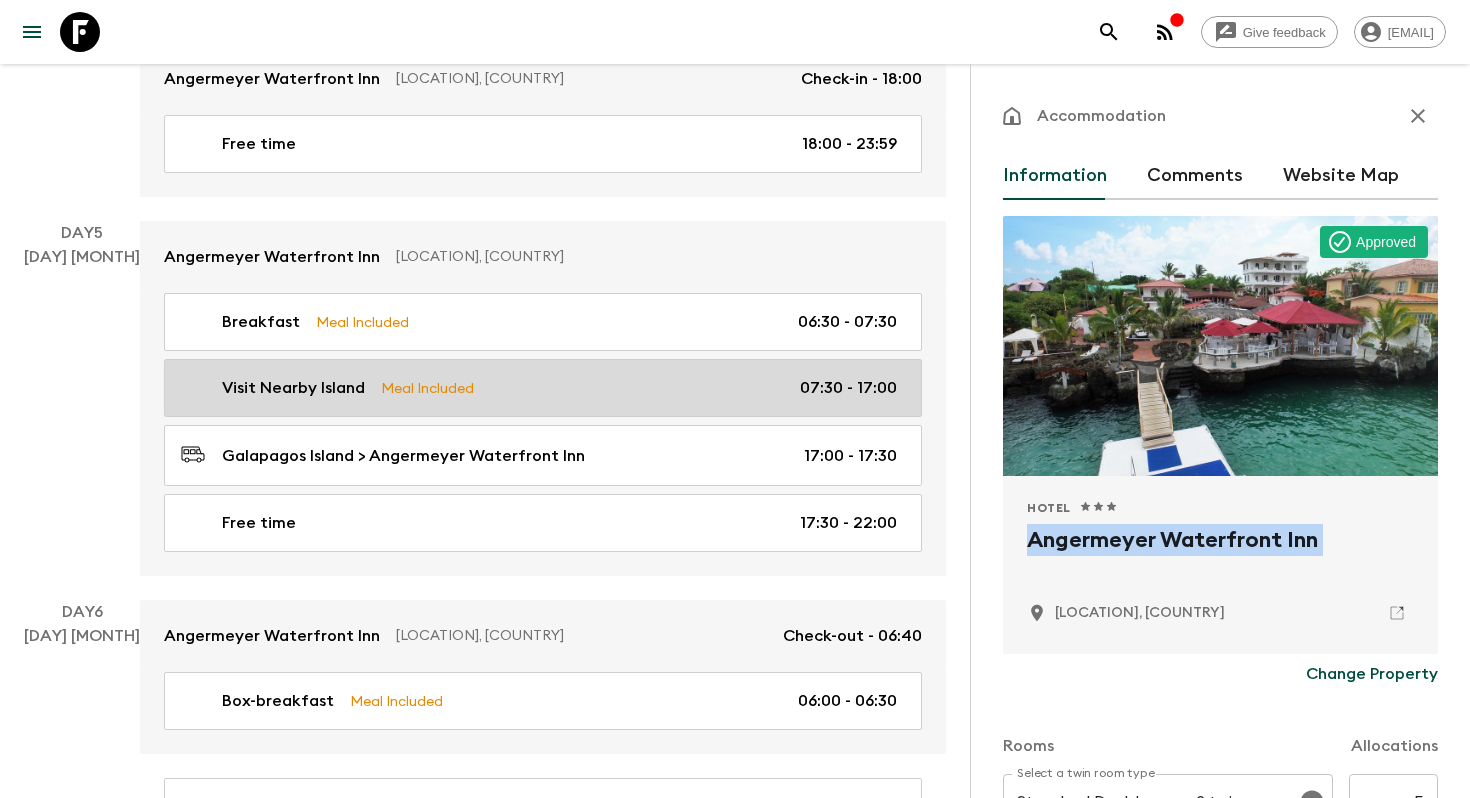click on "Visit Nearby Island Meal Included [TIME] - [TIME]" at bounding box center (539, 388) 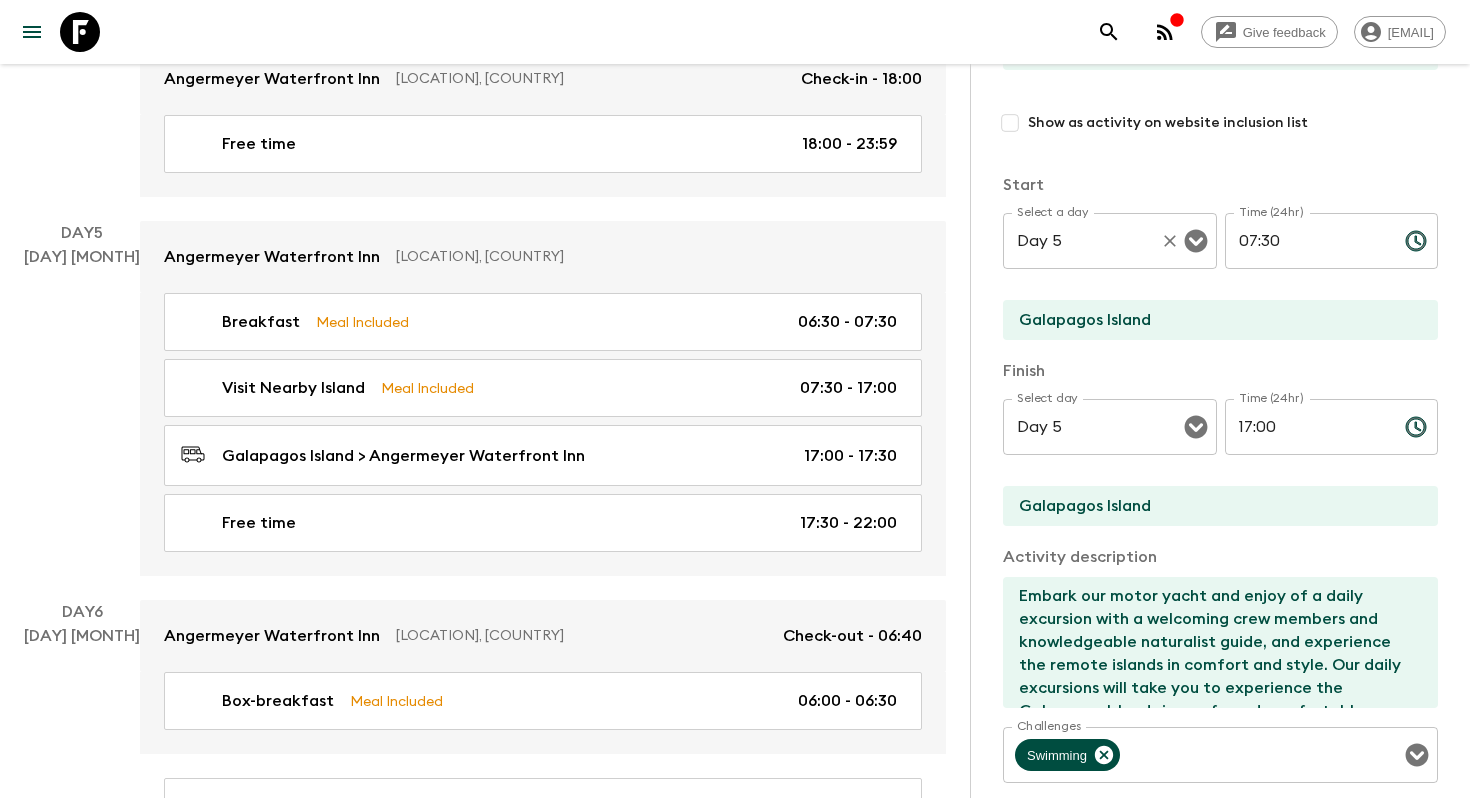 scroll, scrollTop: 314, scrollLeft: 0, axis: vertical 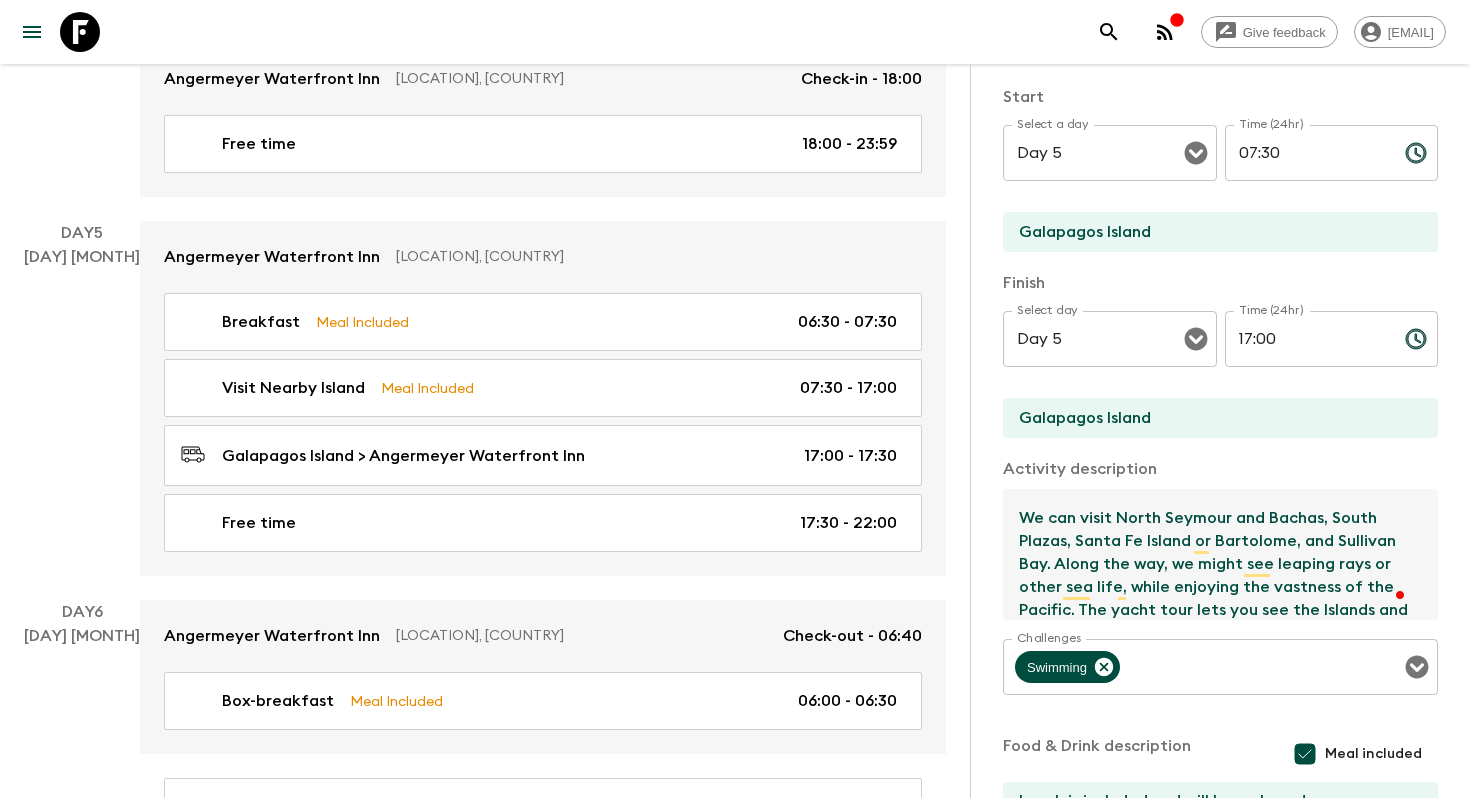 drag, startPoint x: 1020, startPoint y: 521, endPoint x: 1057, endPoint y: 563, distance: 55.97321 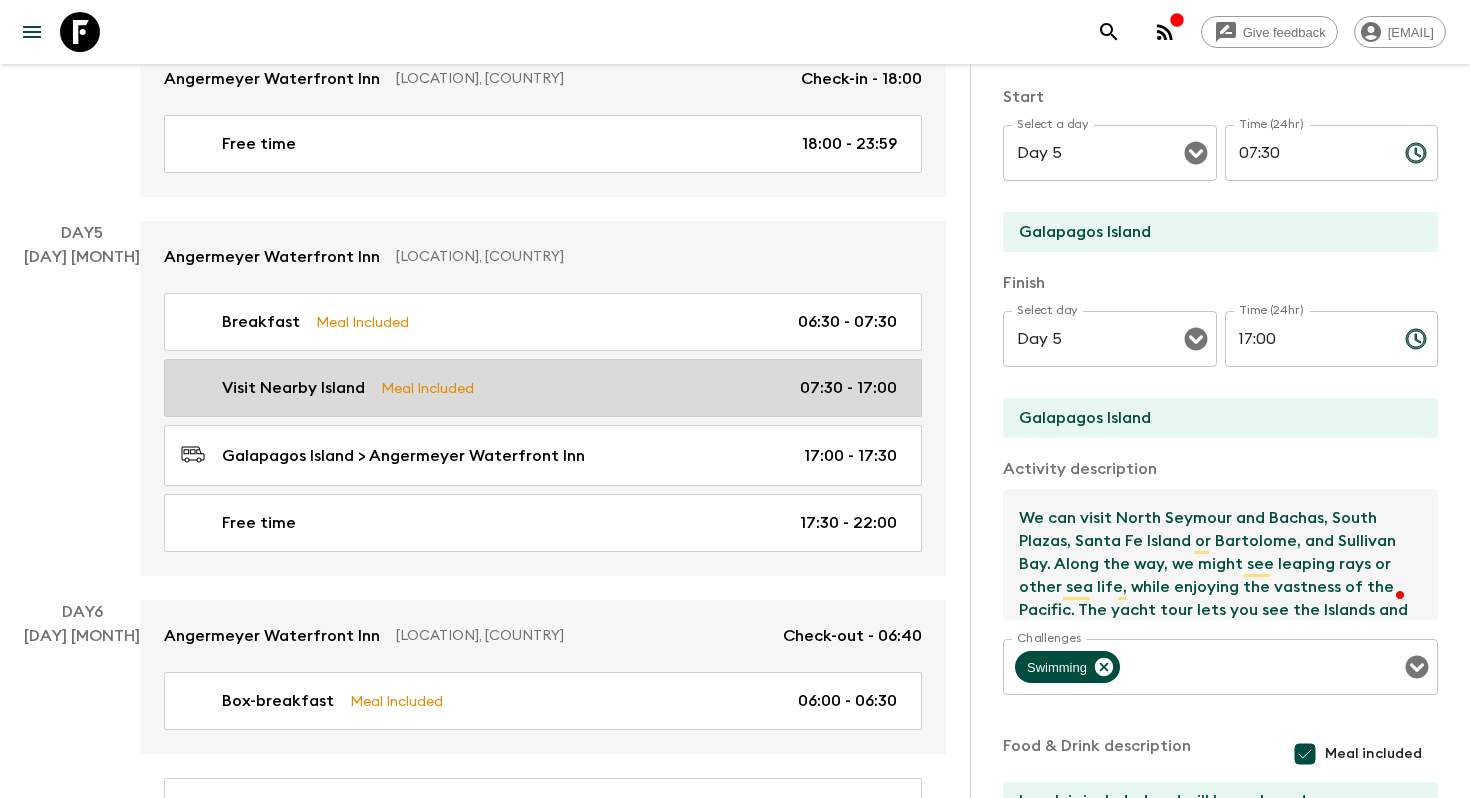 scroll, scrollTop: 205, scrollLeft: 0, axis: vertical 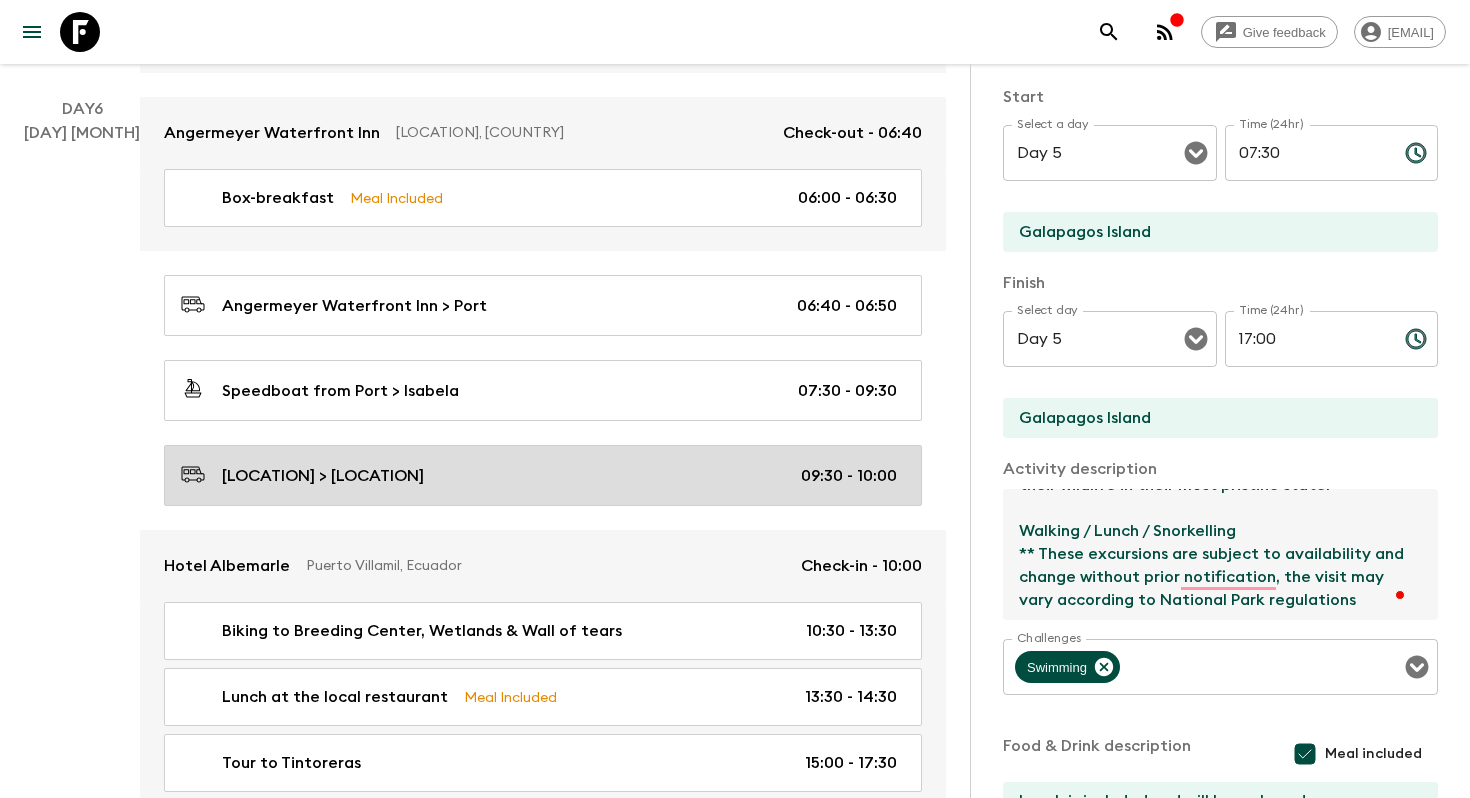 click on "[LOCATION] > [LOCATION] [TIME] - [TIME]" at bounding box center (539, 475) 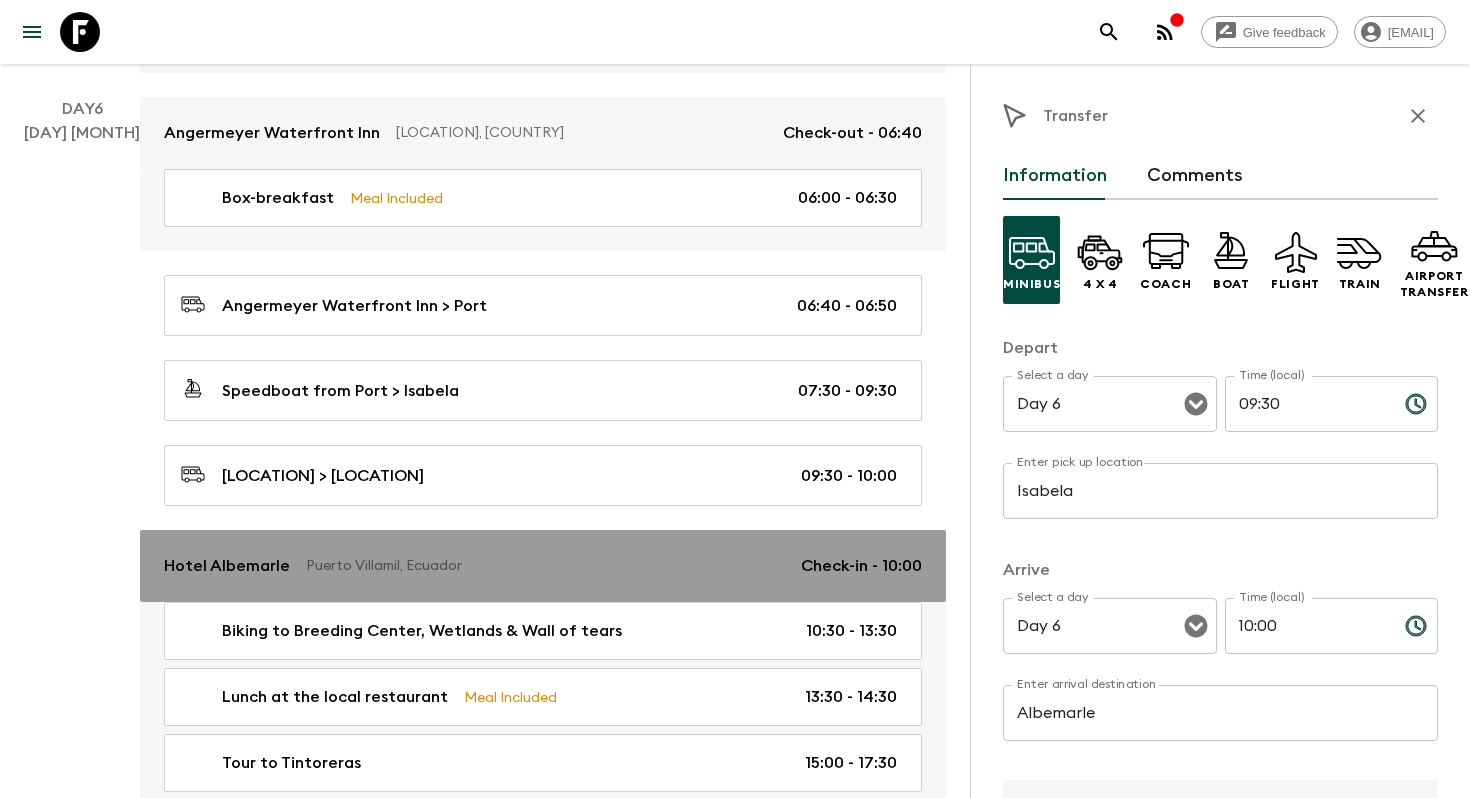 click on "Puerto Villamil, Ecuador" at bounding box center [545, 566] 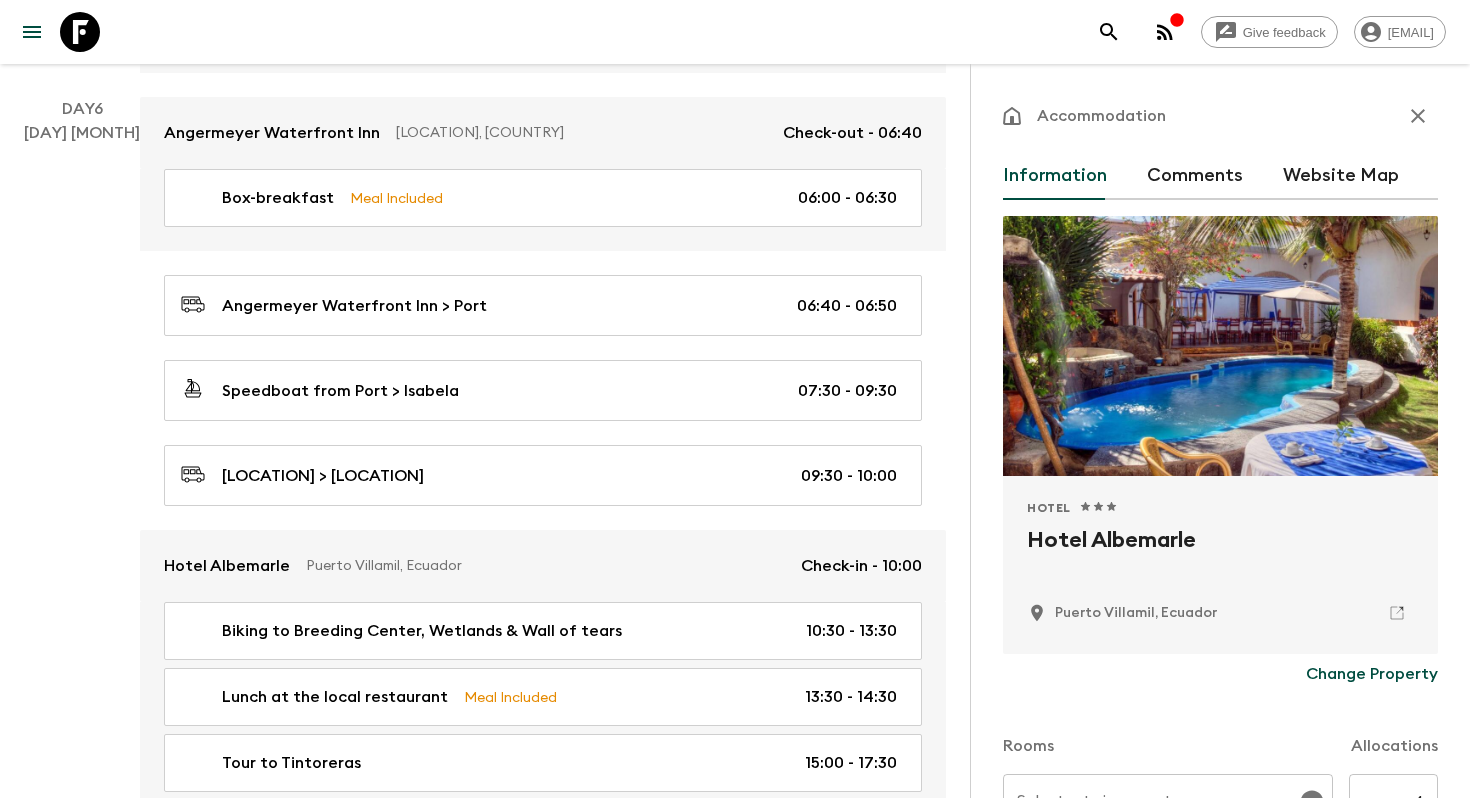 click on "Hotel Albemarle" at bounding box center [1220, 556] 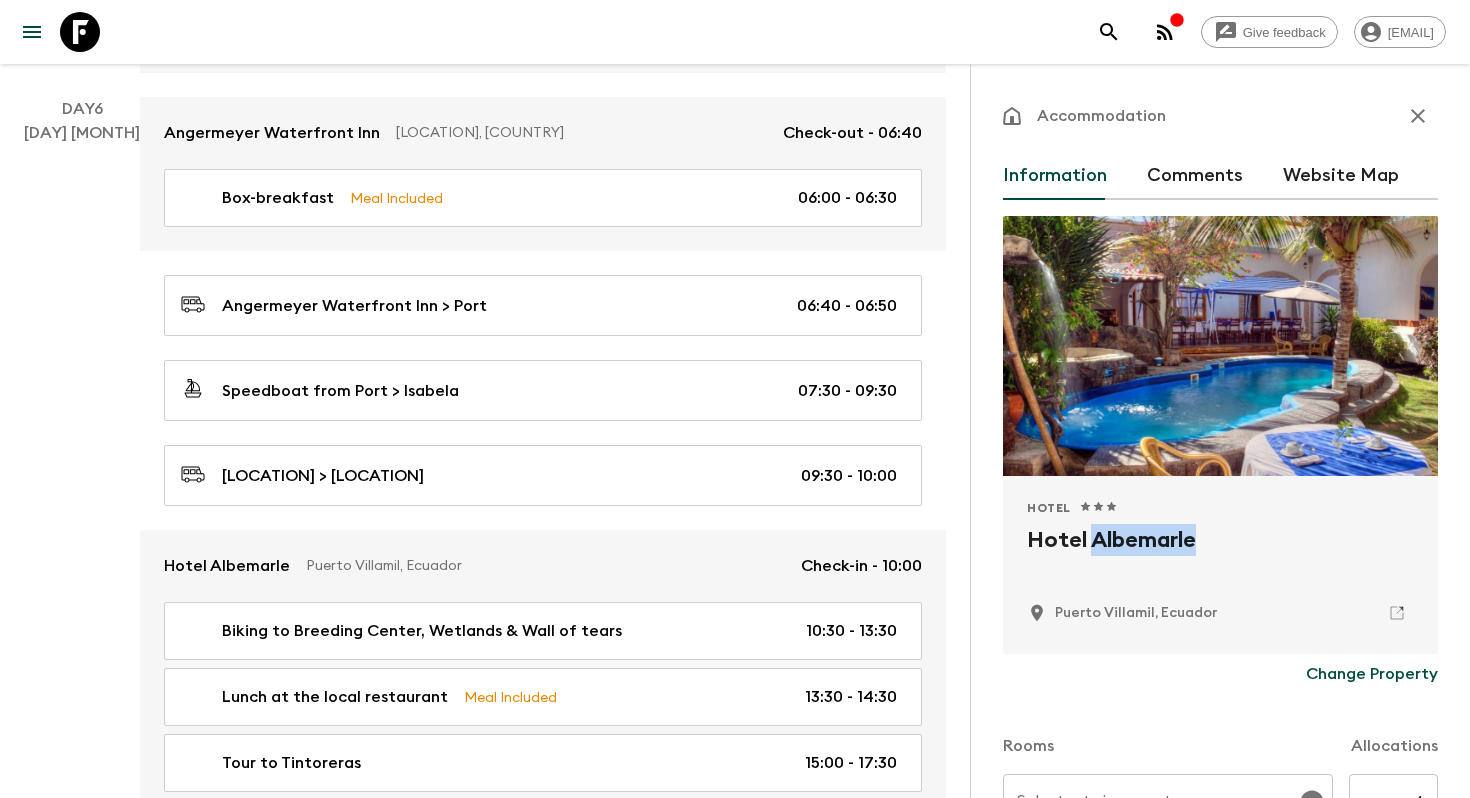 click on "Hotel Albemarle" at bounding box center [1220, 556] 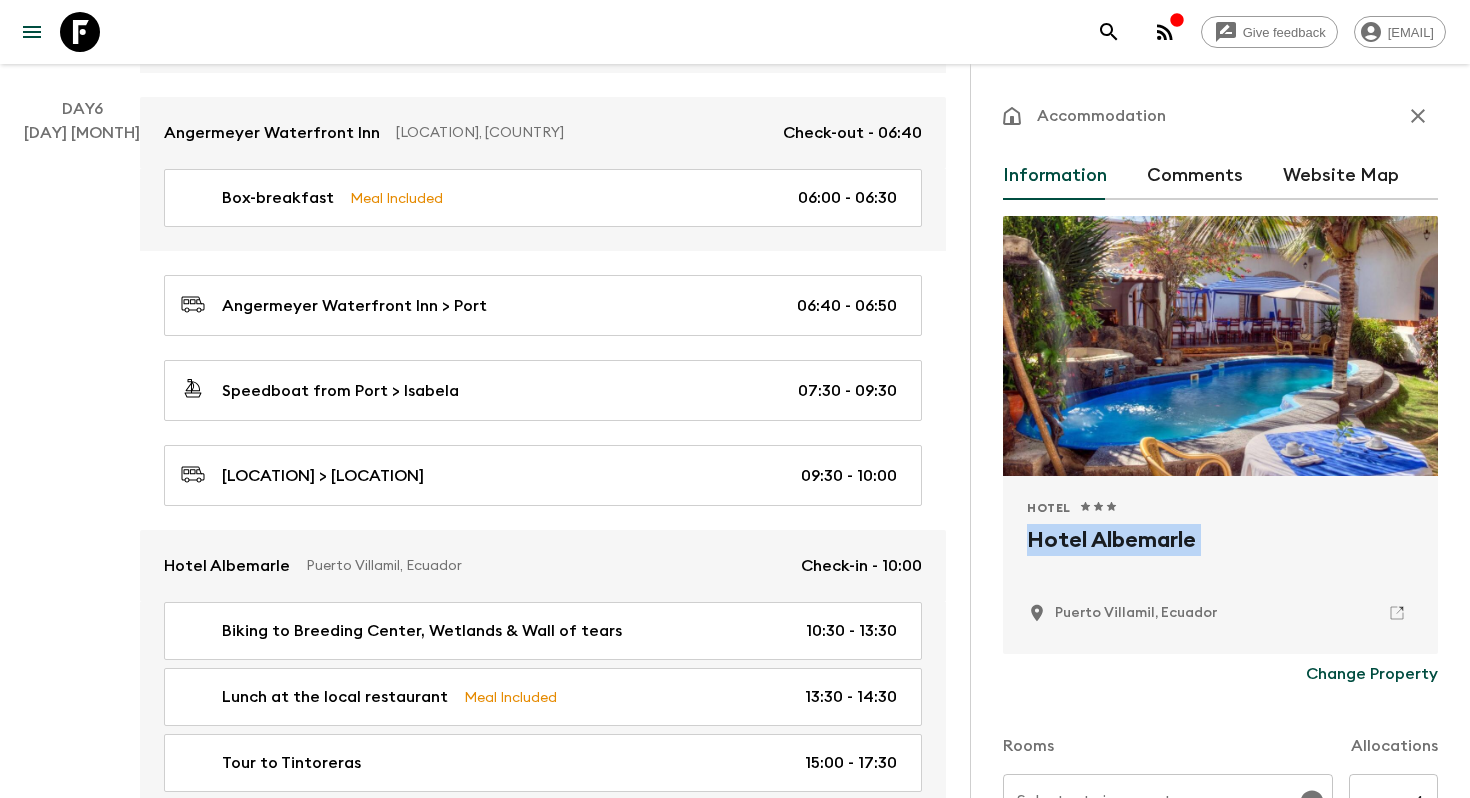 click on "Hotel Albemarle" at bounding box center (1220, 556) 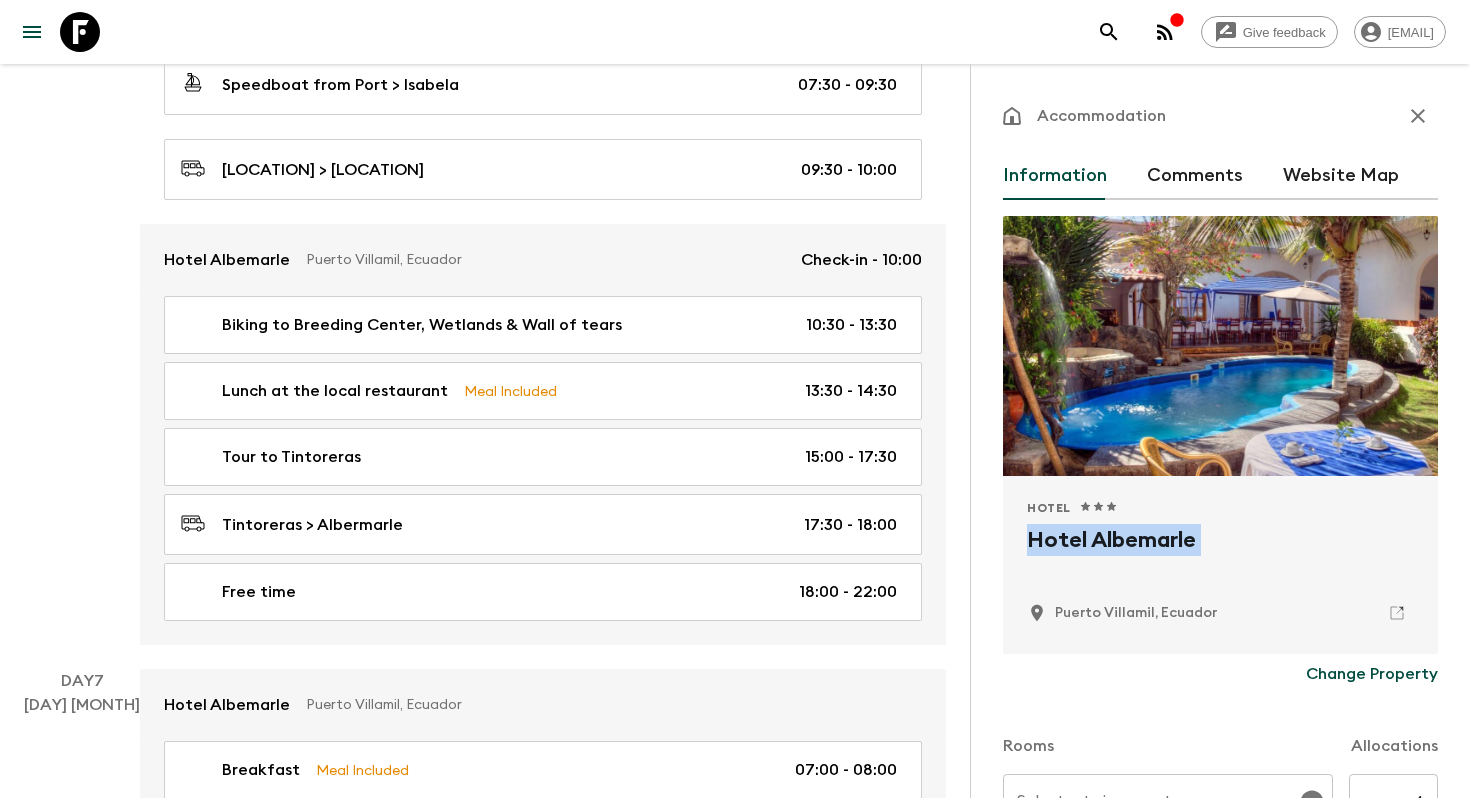 scroll, scrollTop: 3931, scrollLeft: 0, axis: vertical 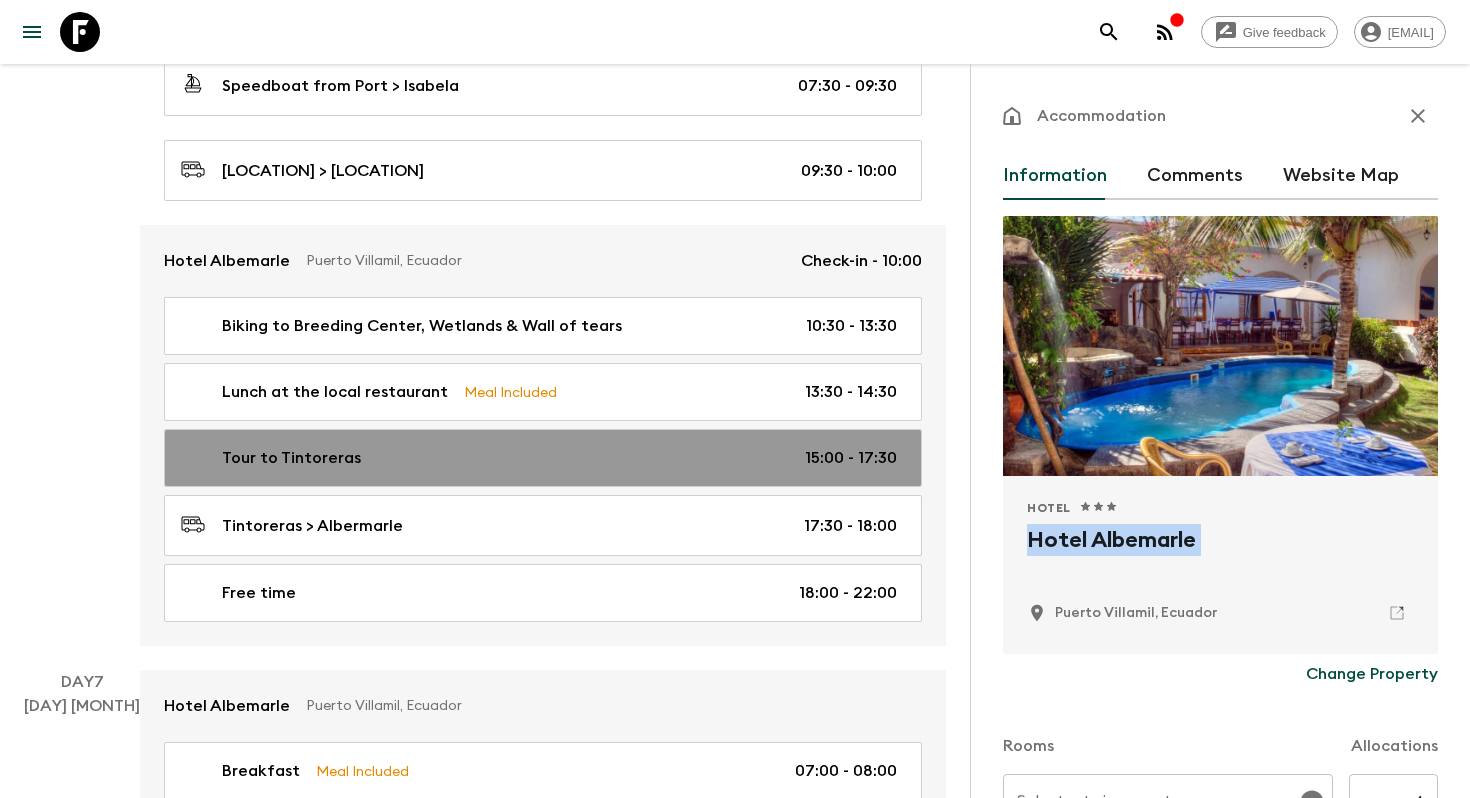 click on "Tour to Tintoreras" at bounding box center [291, 458] 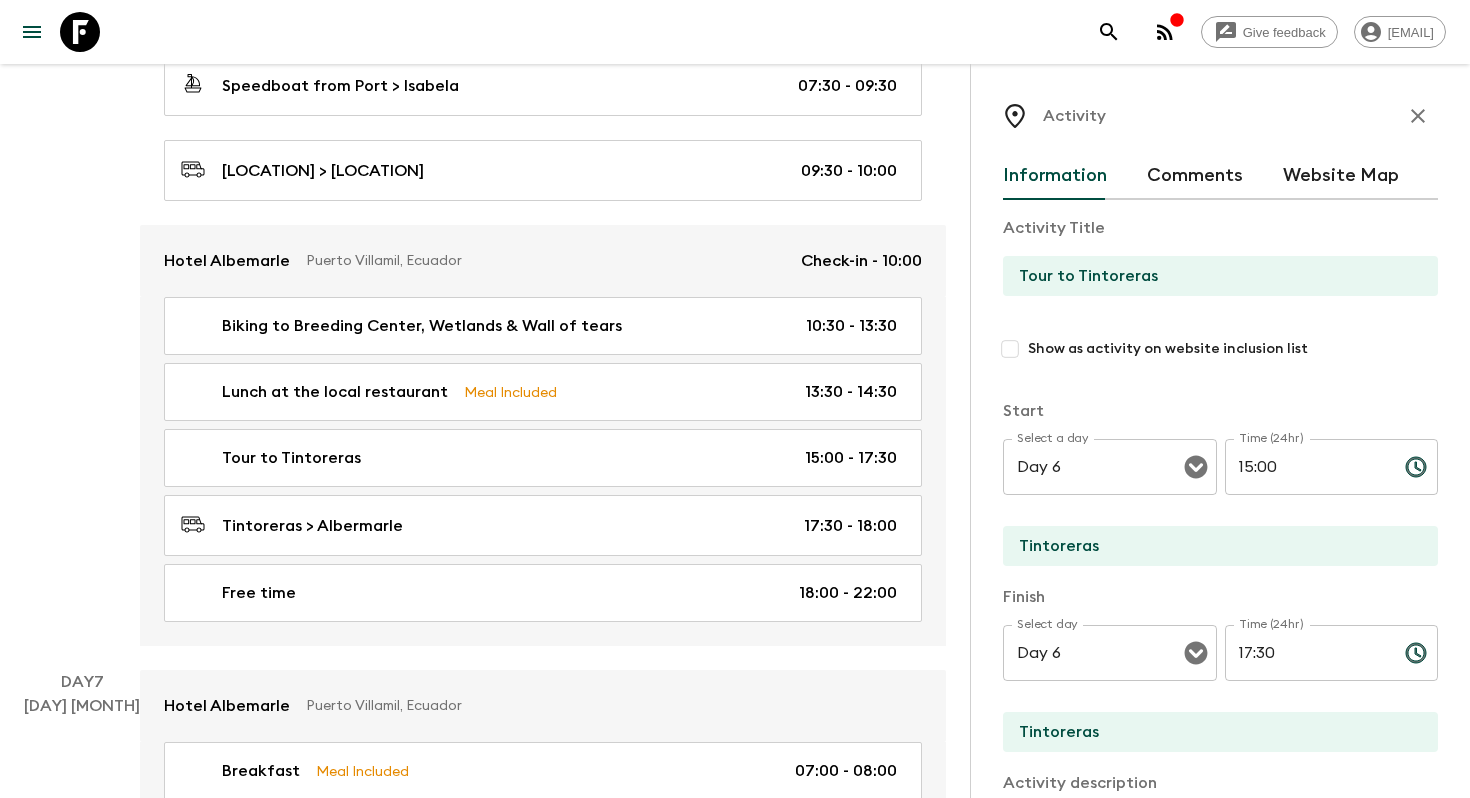 click on "Tour to Tintoreras" at bounding box center [1212, 276] 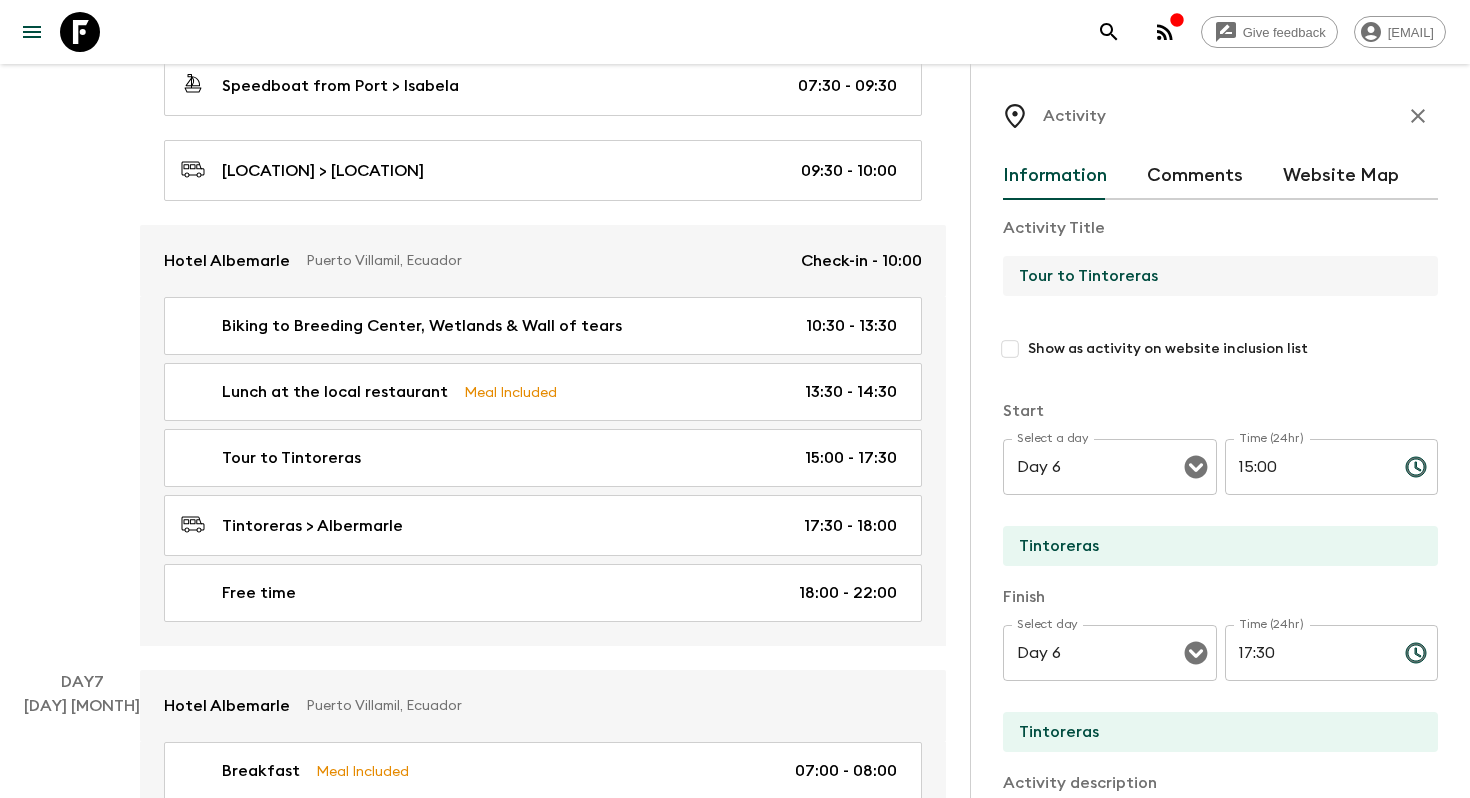 click on "Tour to Tintoreras" at bounding box center [1212, 276] 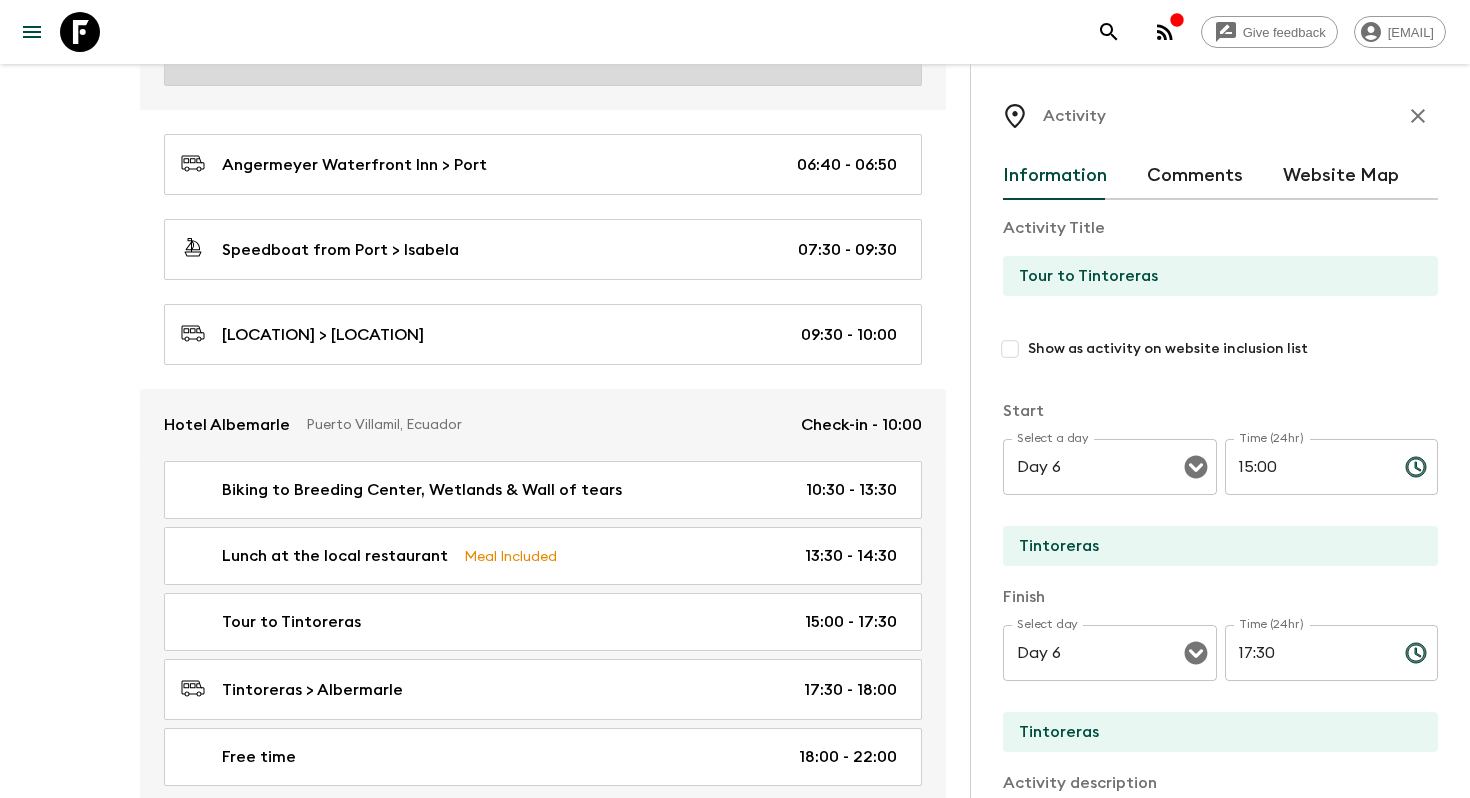 scroll, scrollTop: 3773, scrollLeft: 0, axis: vertical 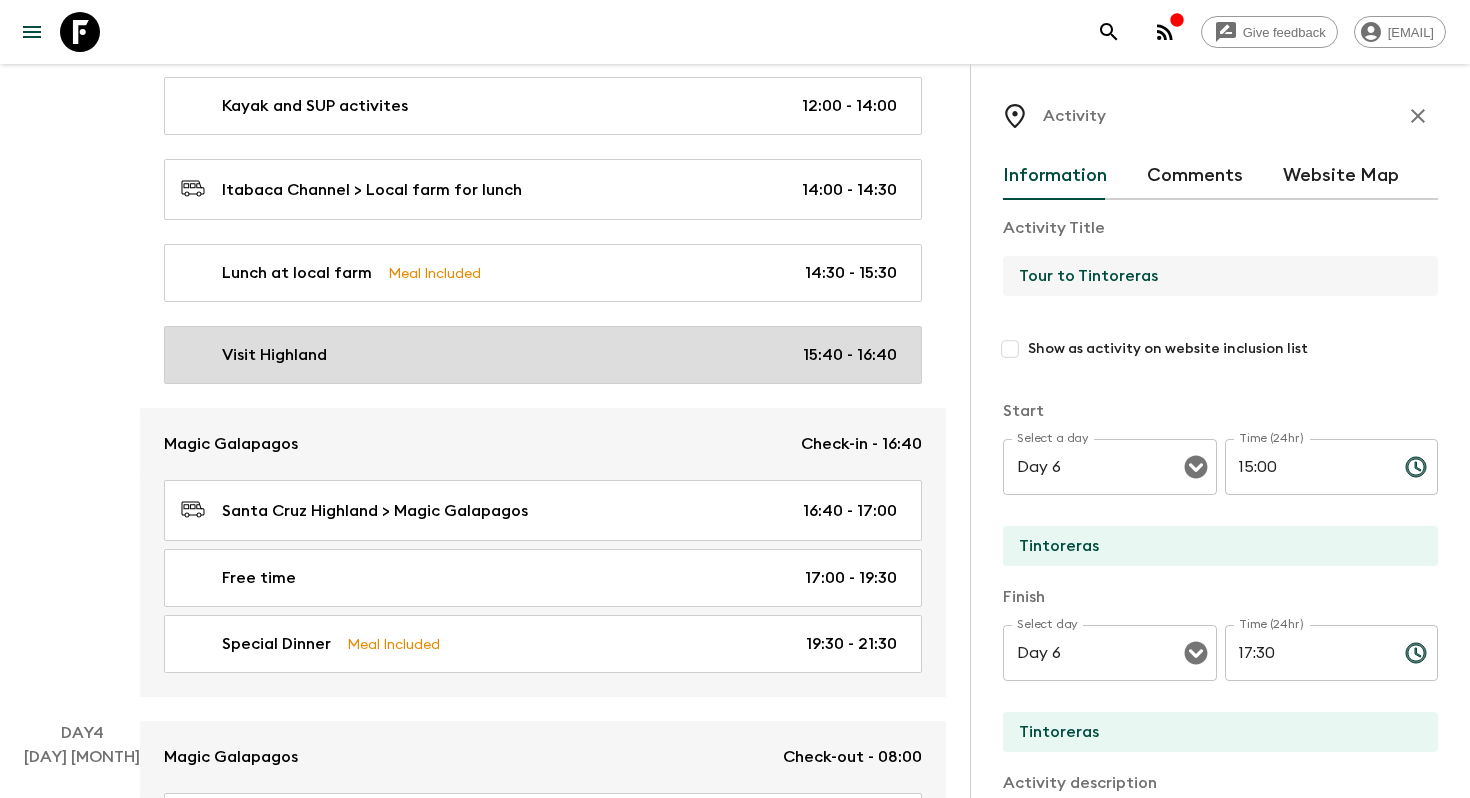 click on "Visit [LOCATION] [TIME] - [TIME]" at bounding box center (539, 355) 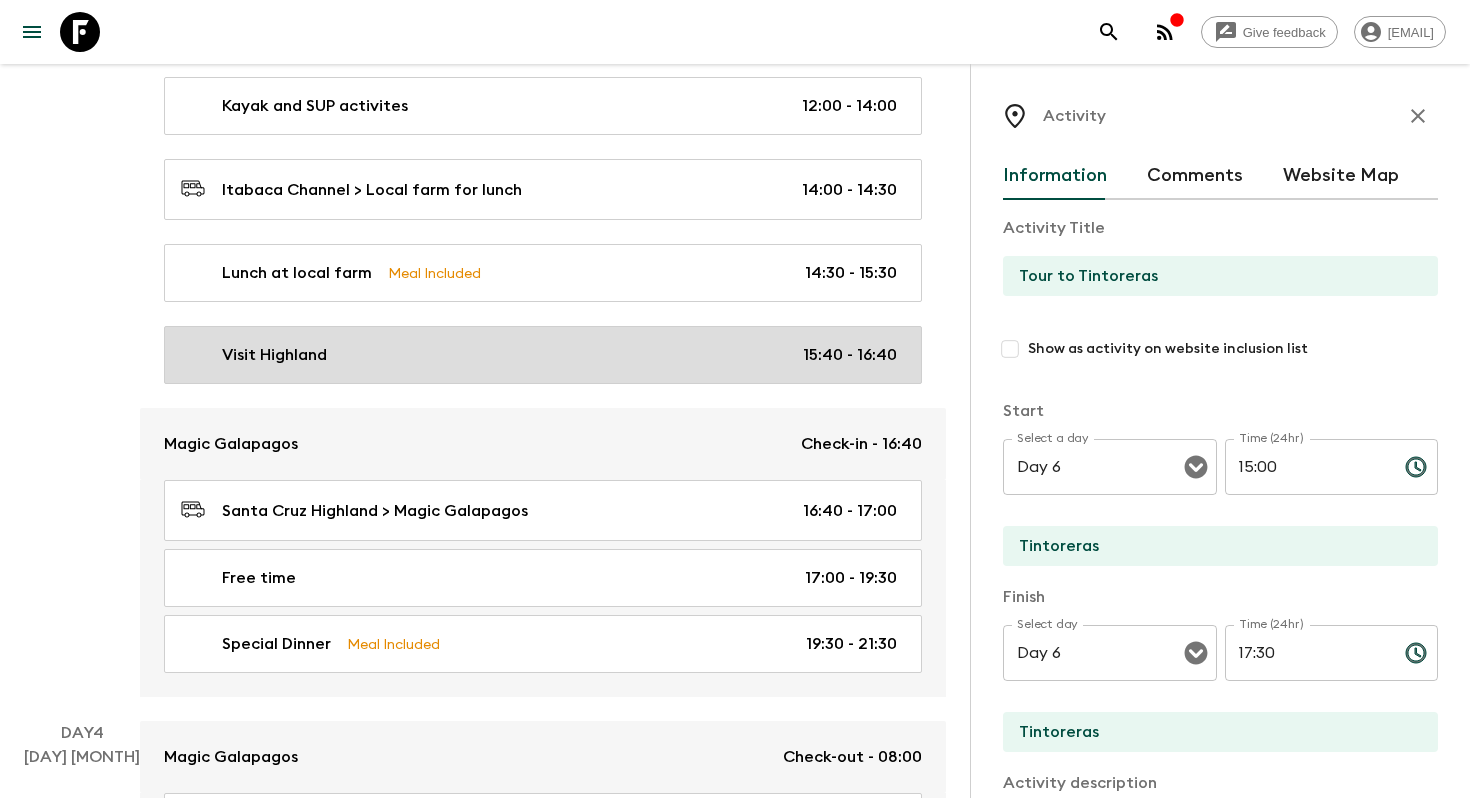 type on "Visit Highland" 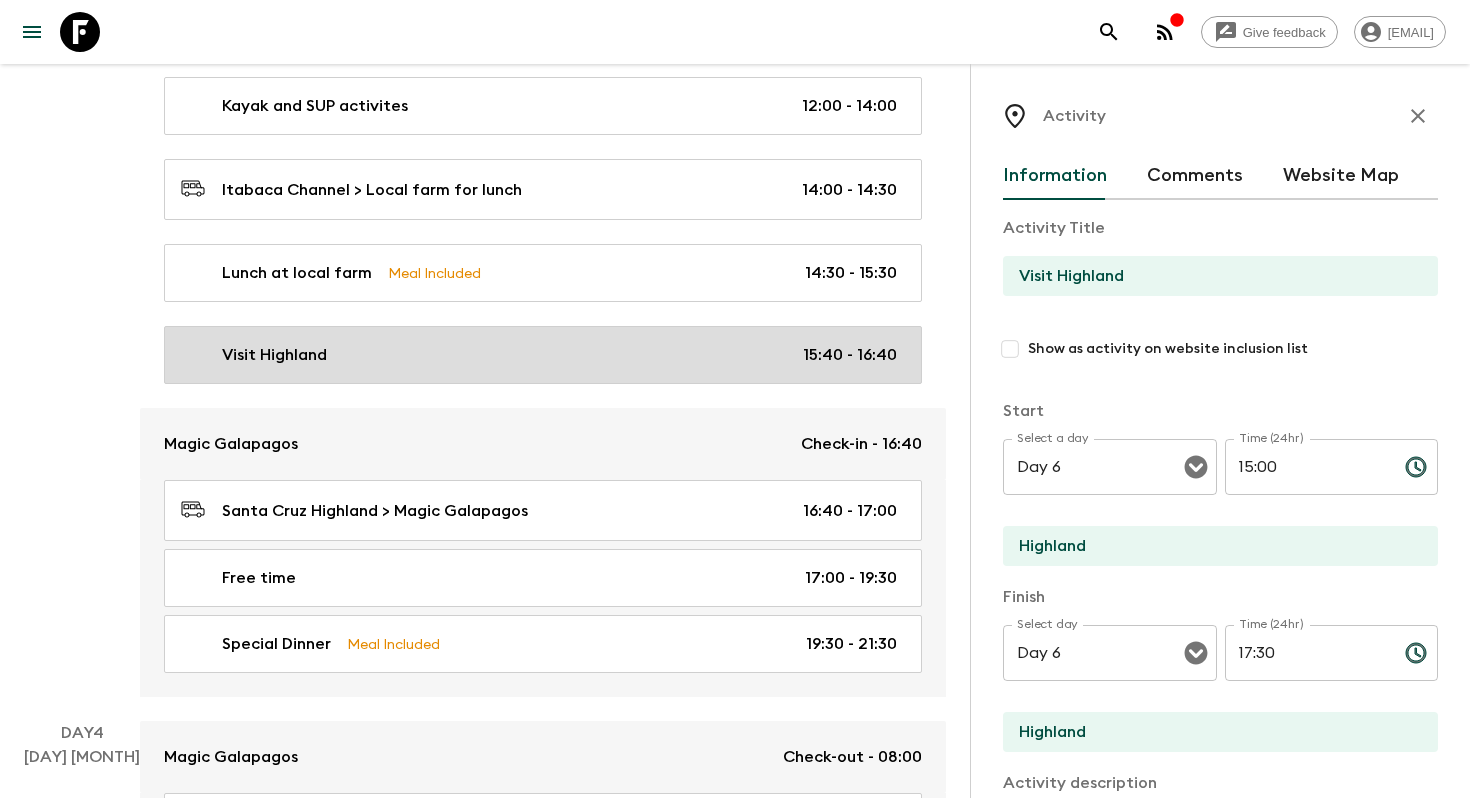 type on "Day 3" 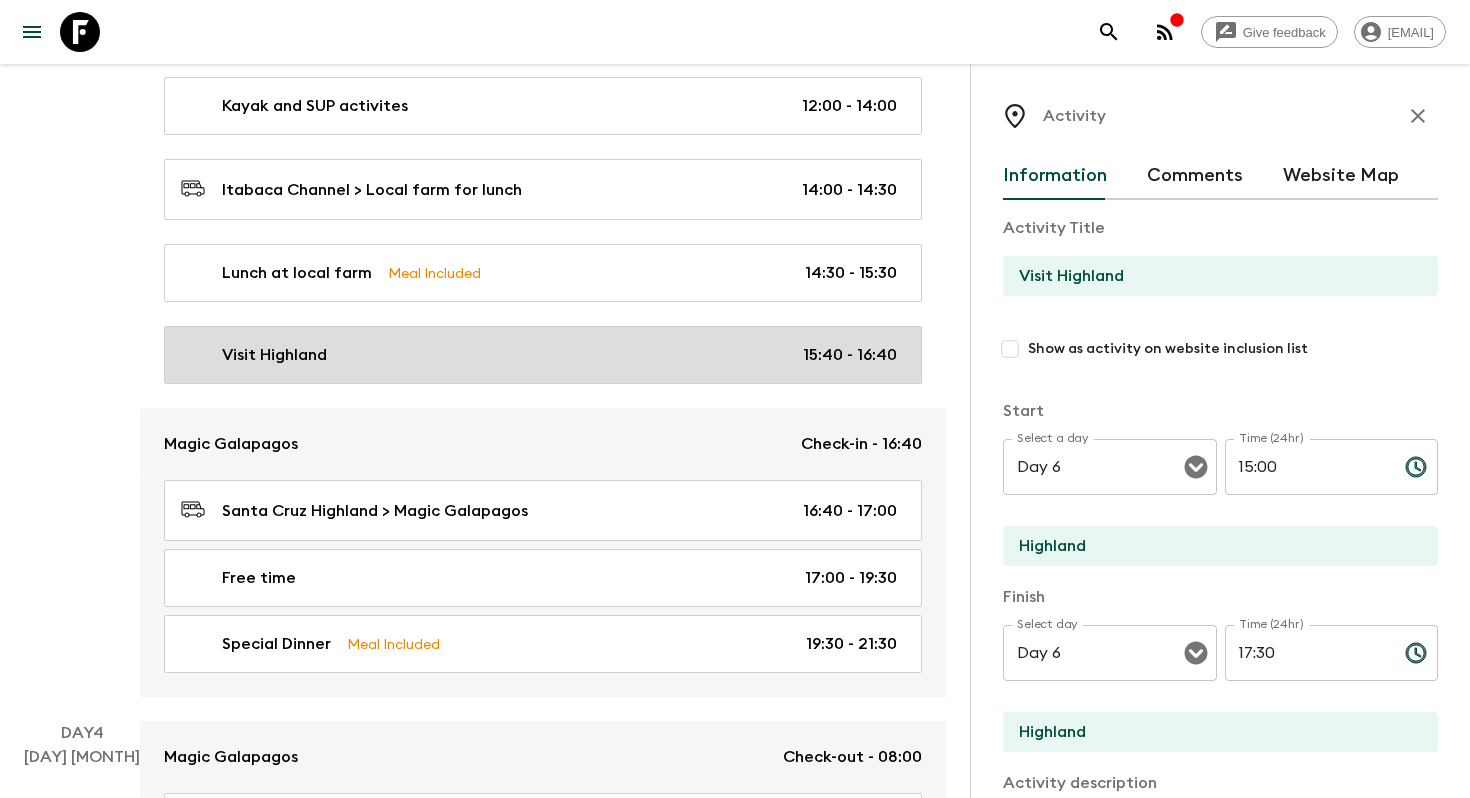 type on "15:40" 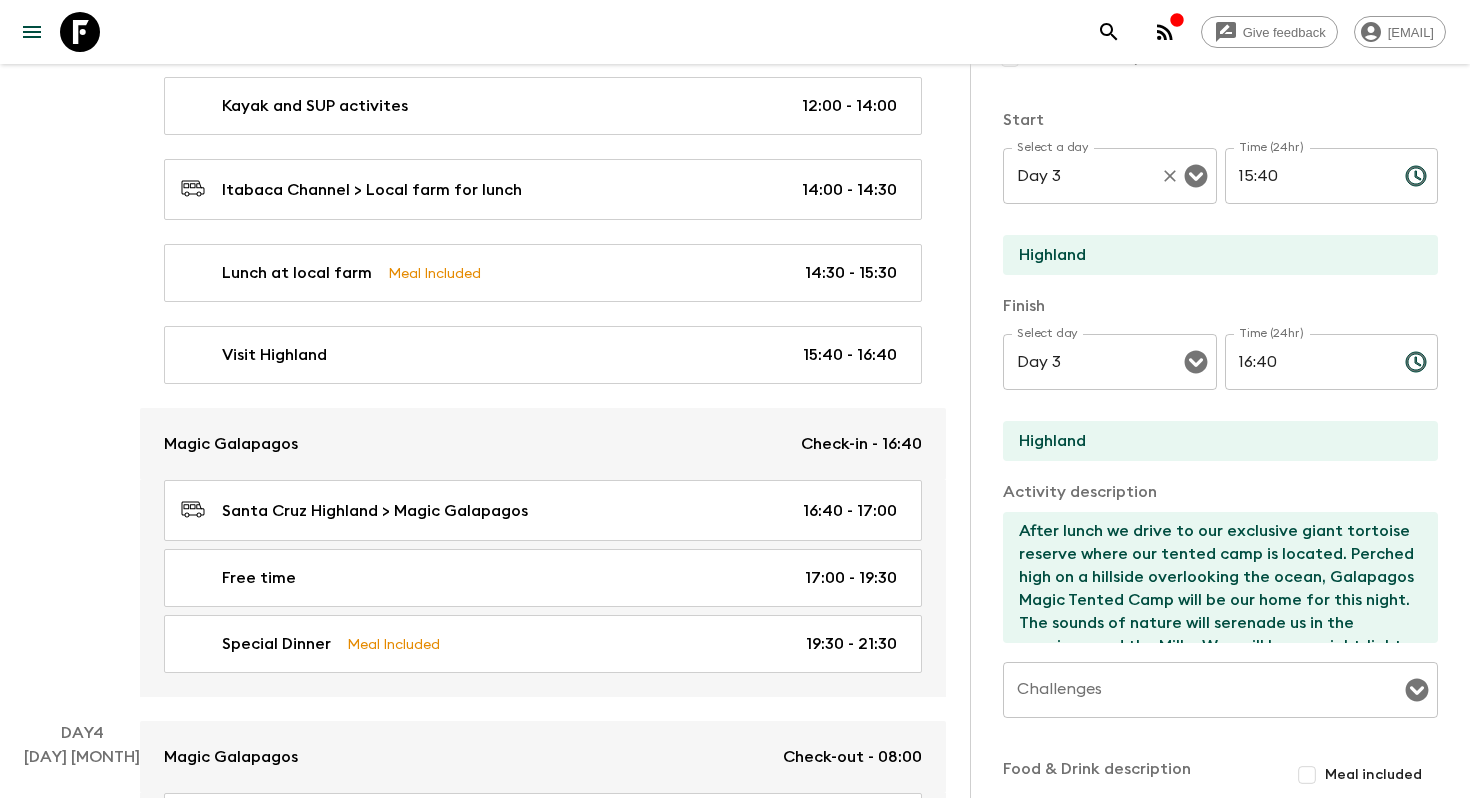 scroll, scrollTop: 297, scrollLeft: 0, axis: vertical 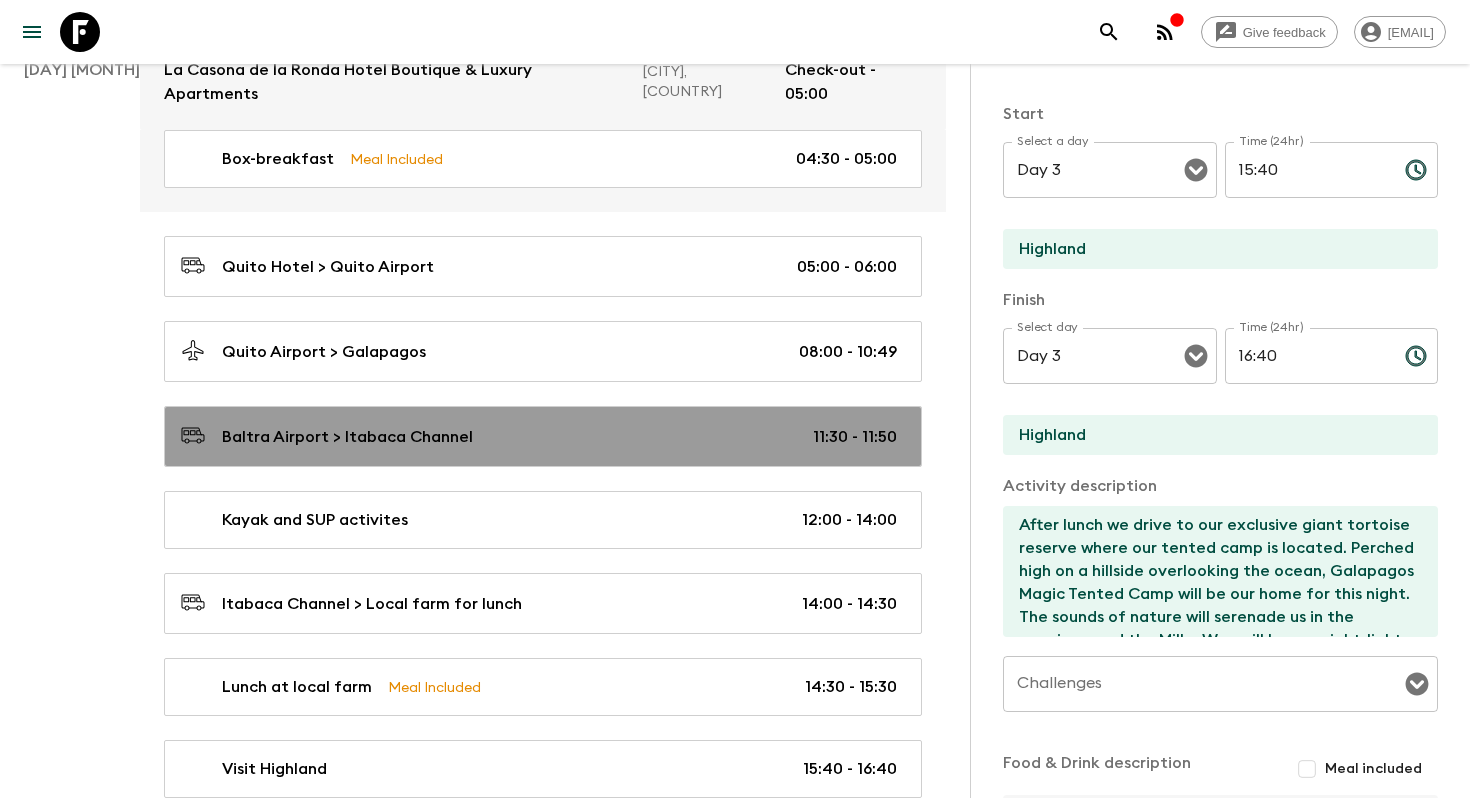click on "[AIRPORT] > [LOCATION] [TIME] - [TIME]" at bounding box center [543, 436] 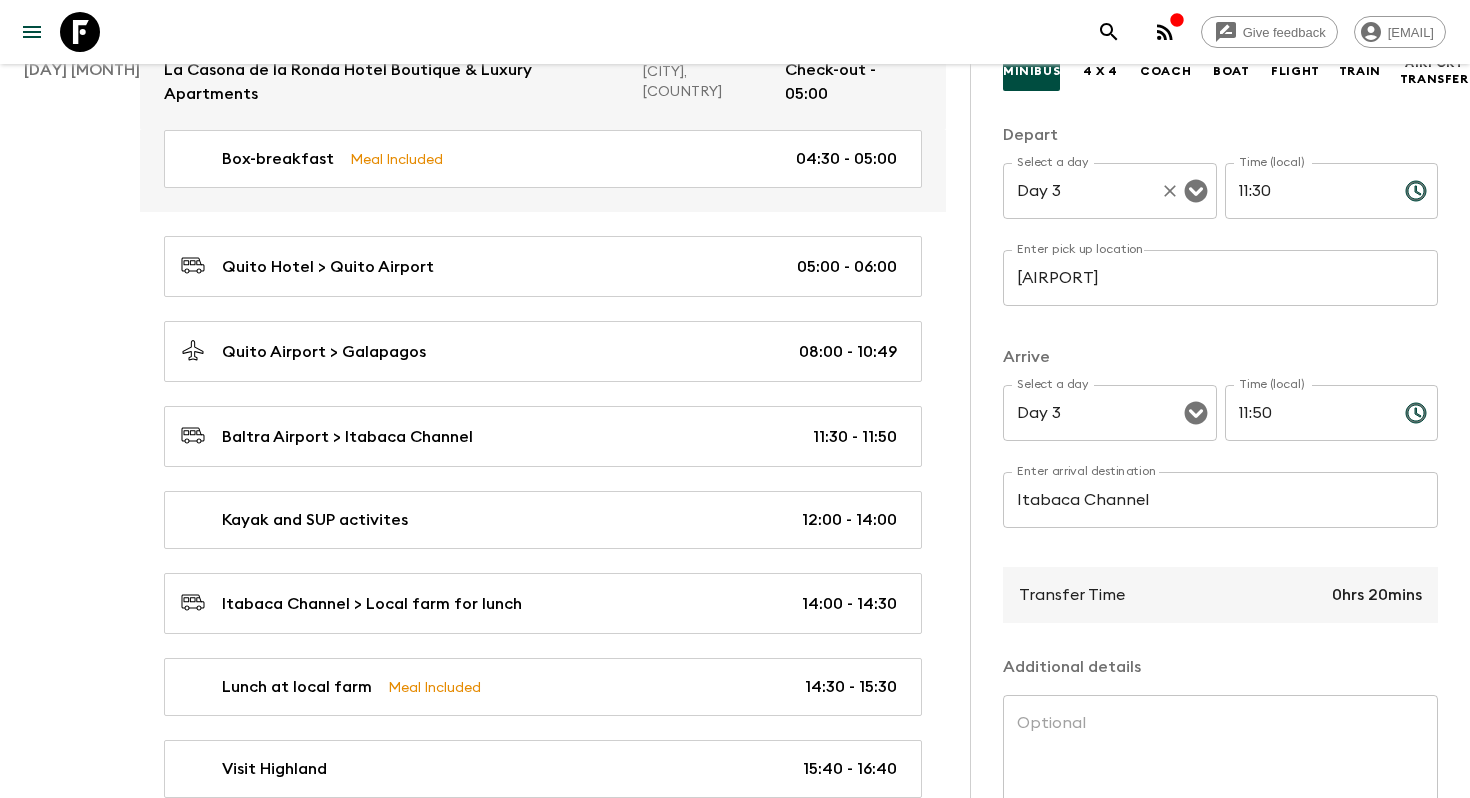 scroll, scrollTop: 214, scrollLeft: 0, axis: vertical 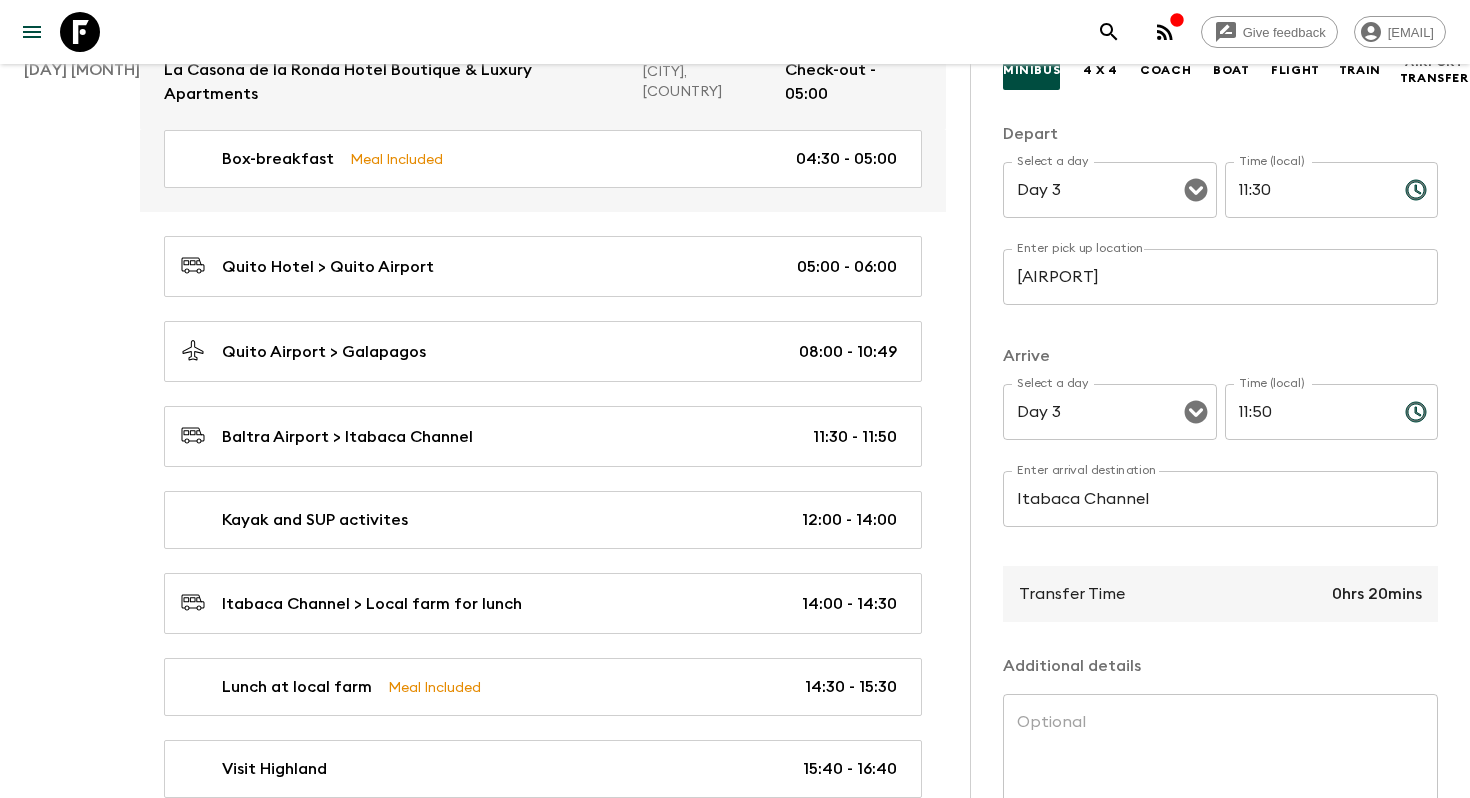 click on "Itabaca Channel" at bounding box center [1220, 499] 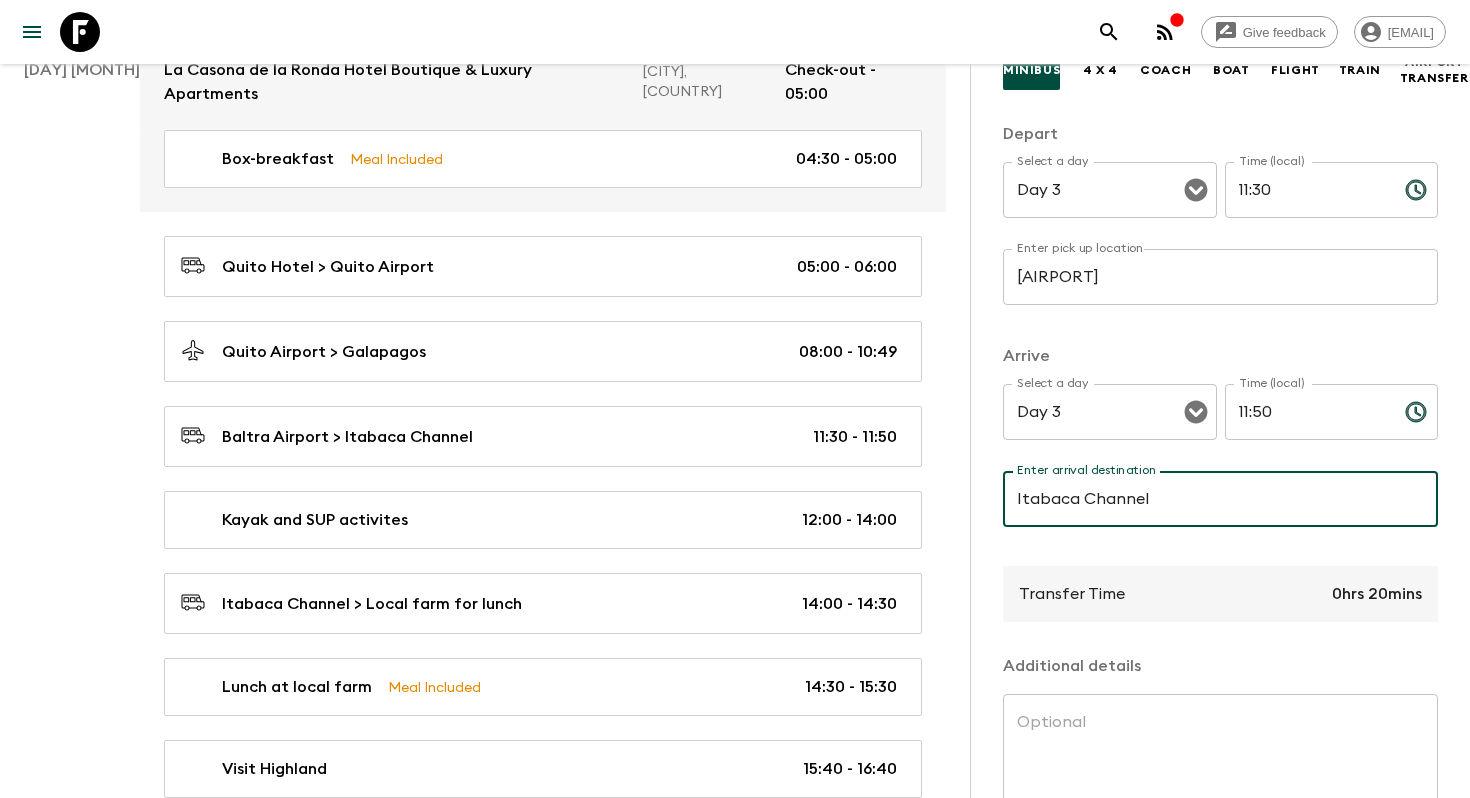click on "Itabaca Channel" at bounding box center (1220, 499) 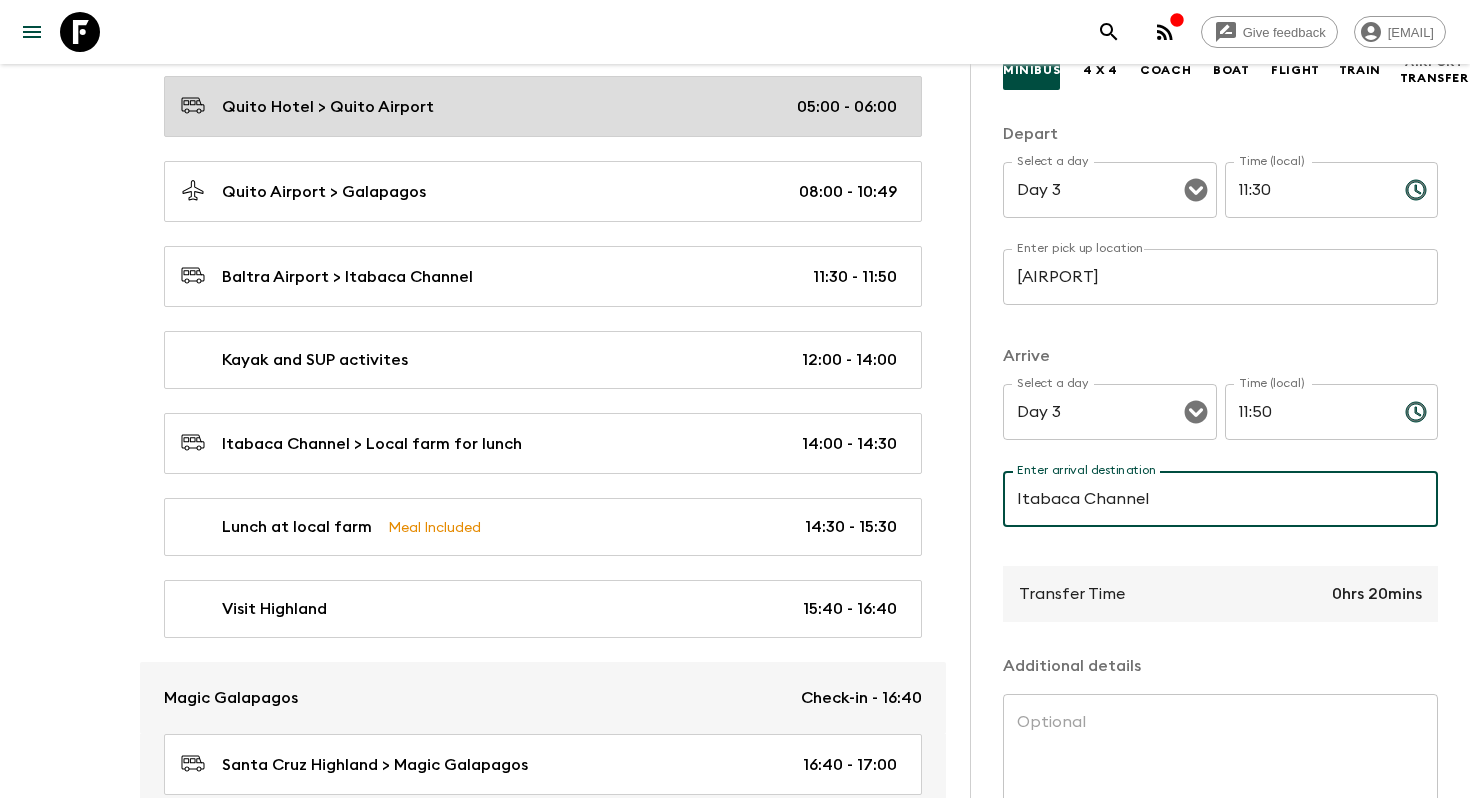 scroll, scrollTop: 1608, scrollLeft: 0, axis: vertical 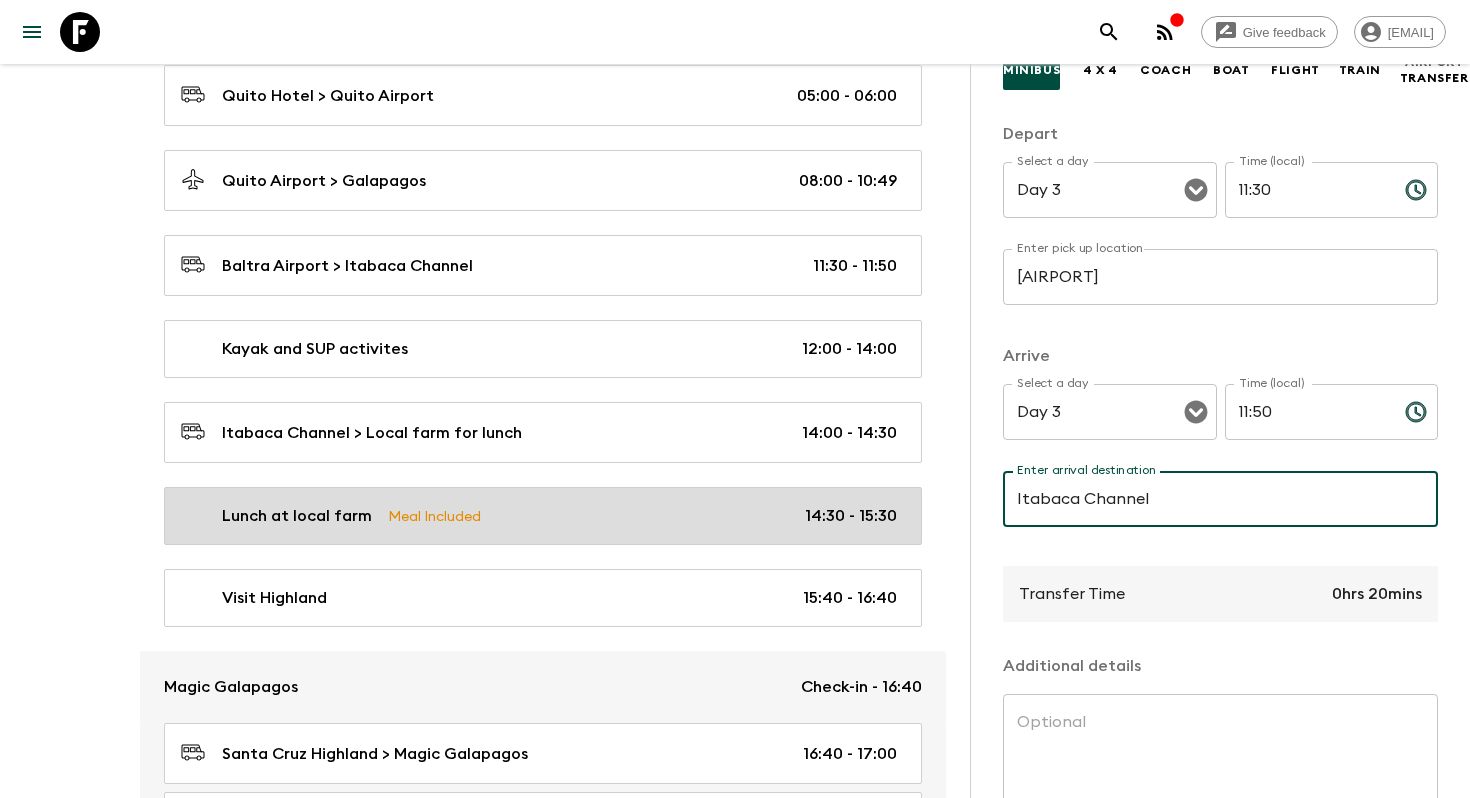 click on "Meal Included" at bounding box center (434, 516) 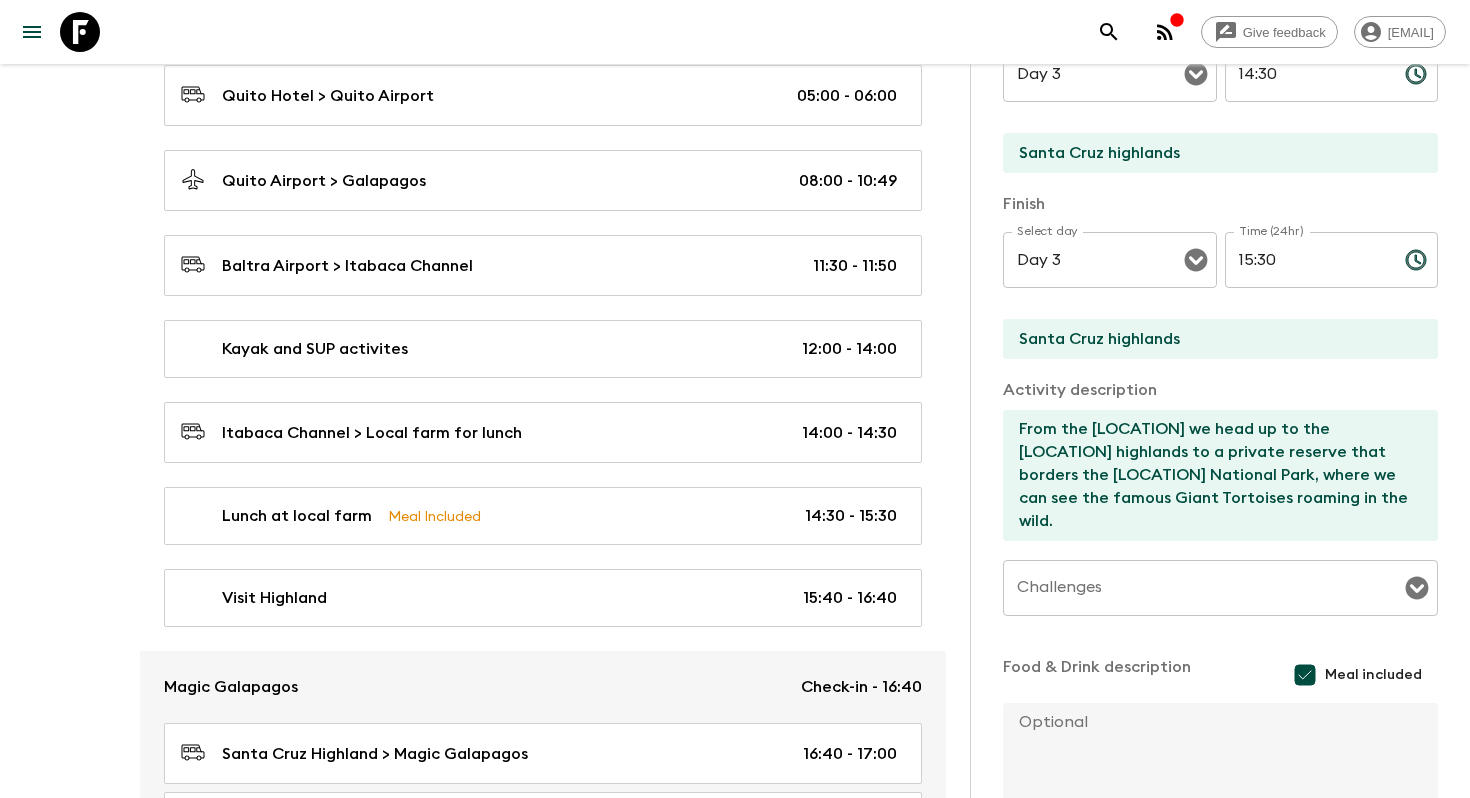 scroll, scrollTop: 394, scrollLeft: 0, axis: vertical 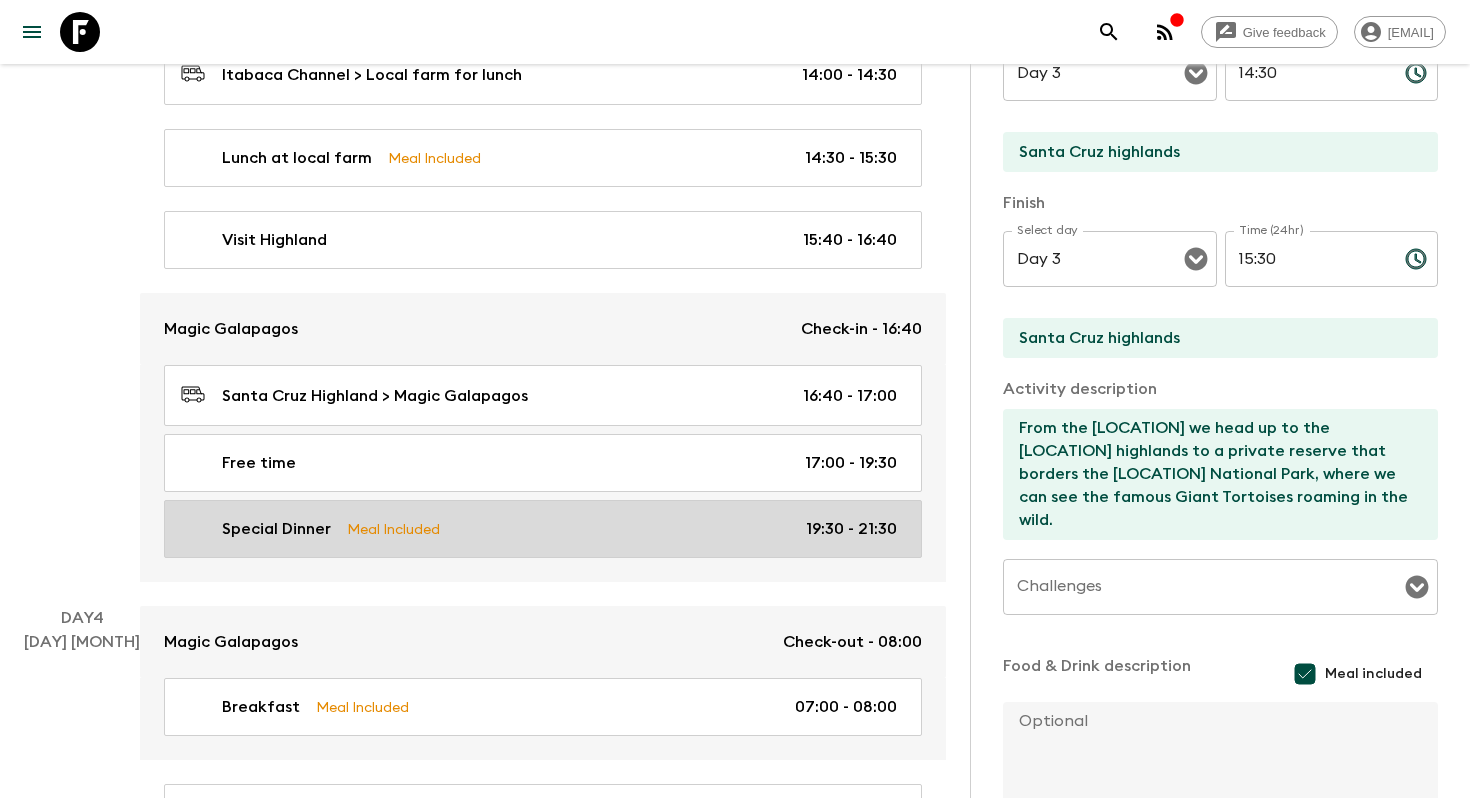 click on "Special Dinner" at bounding box center (276, 529) 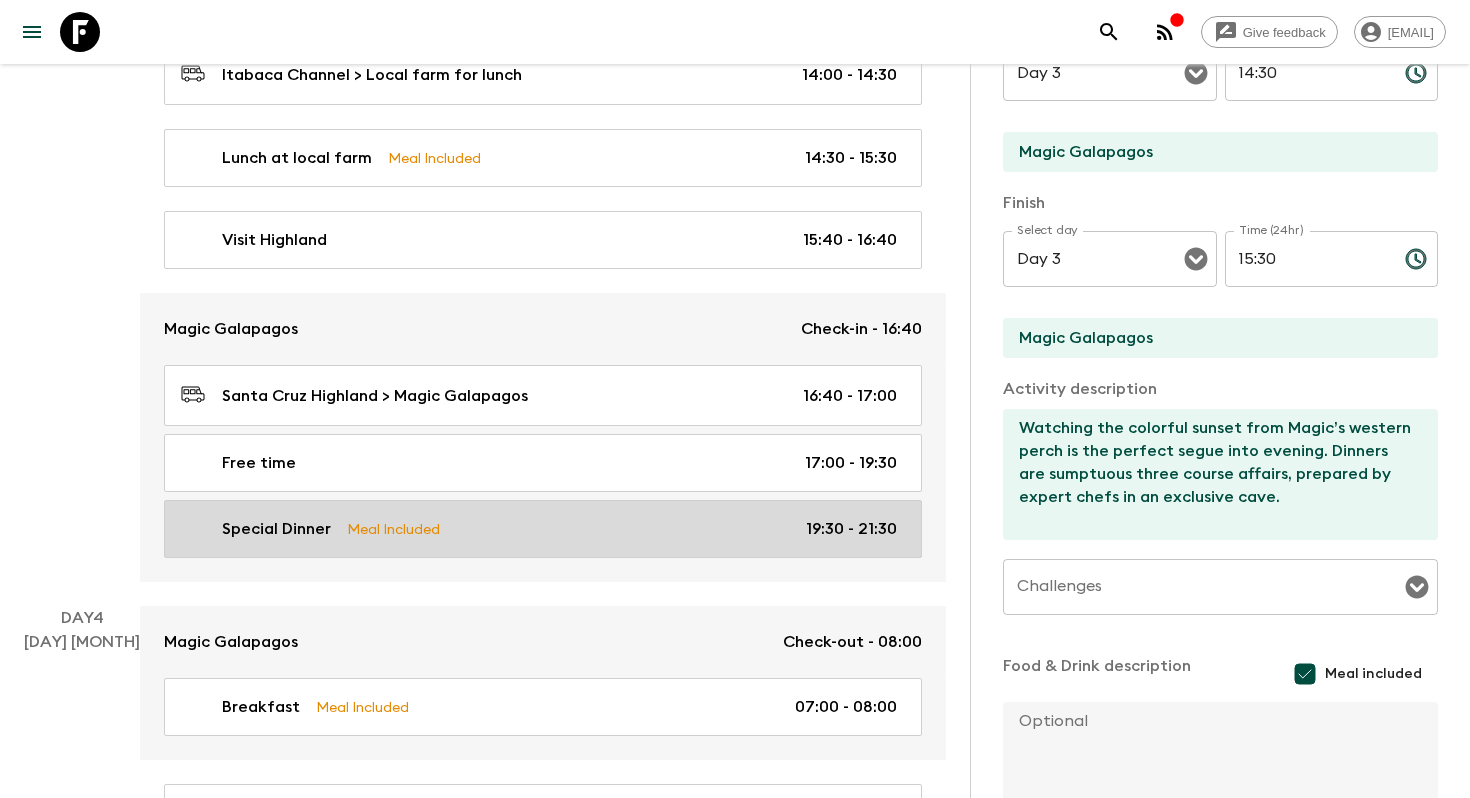 type on "19:30" 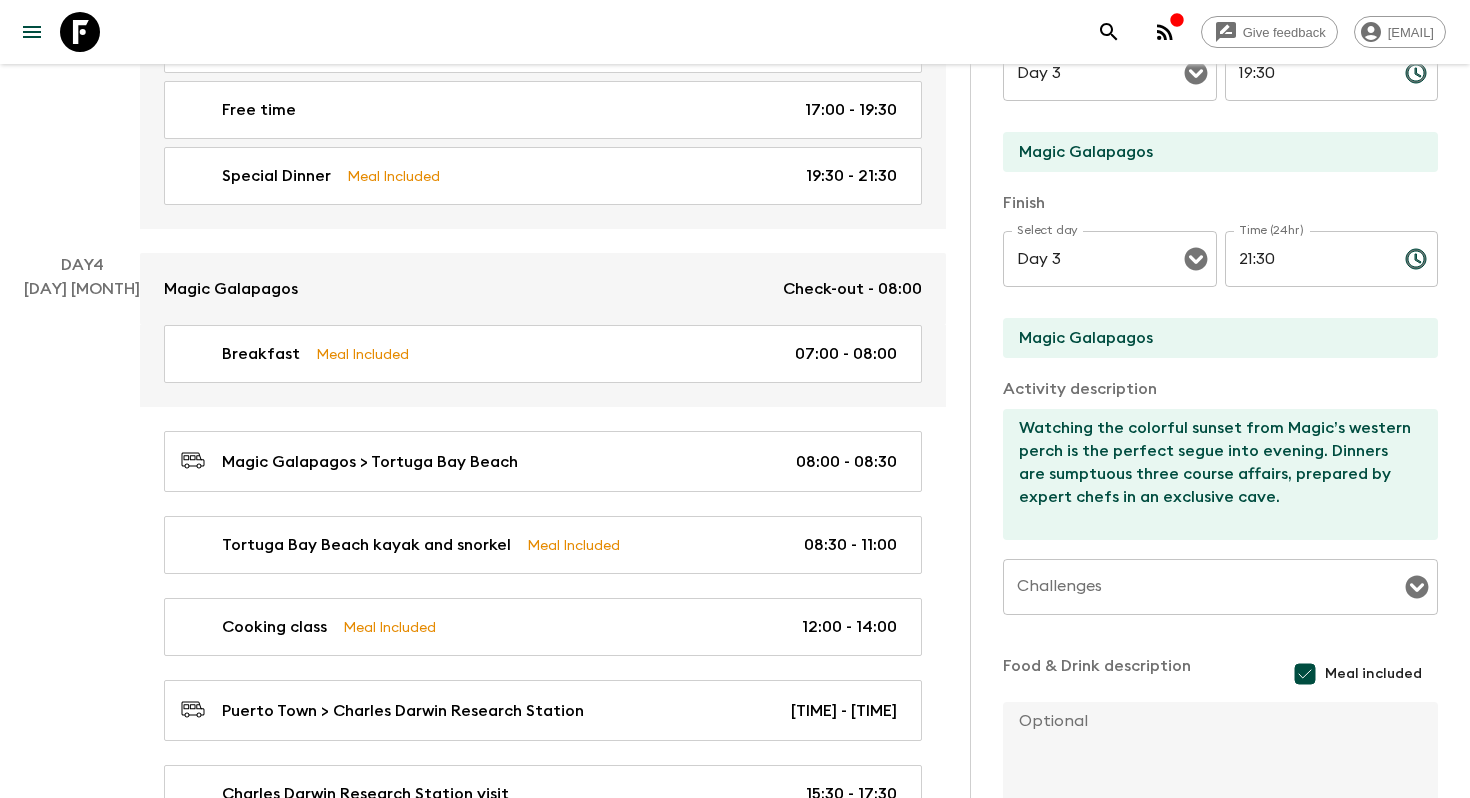 scroll, scrollTop: 2316, scrollLeft: 0, axis: vertical 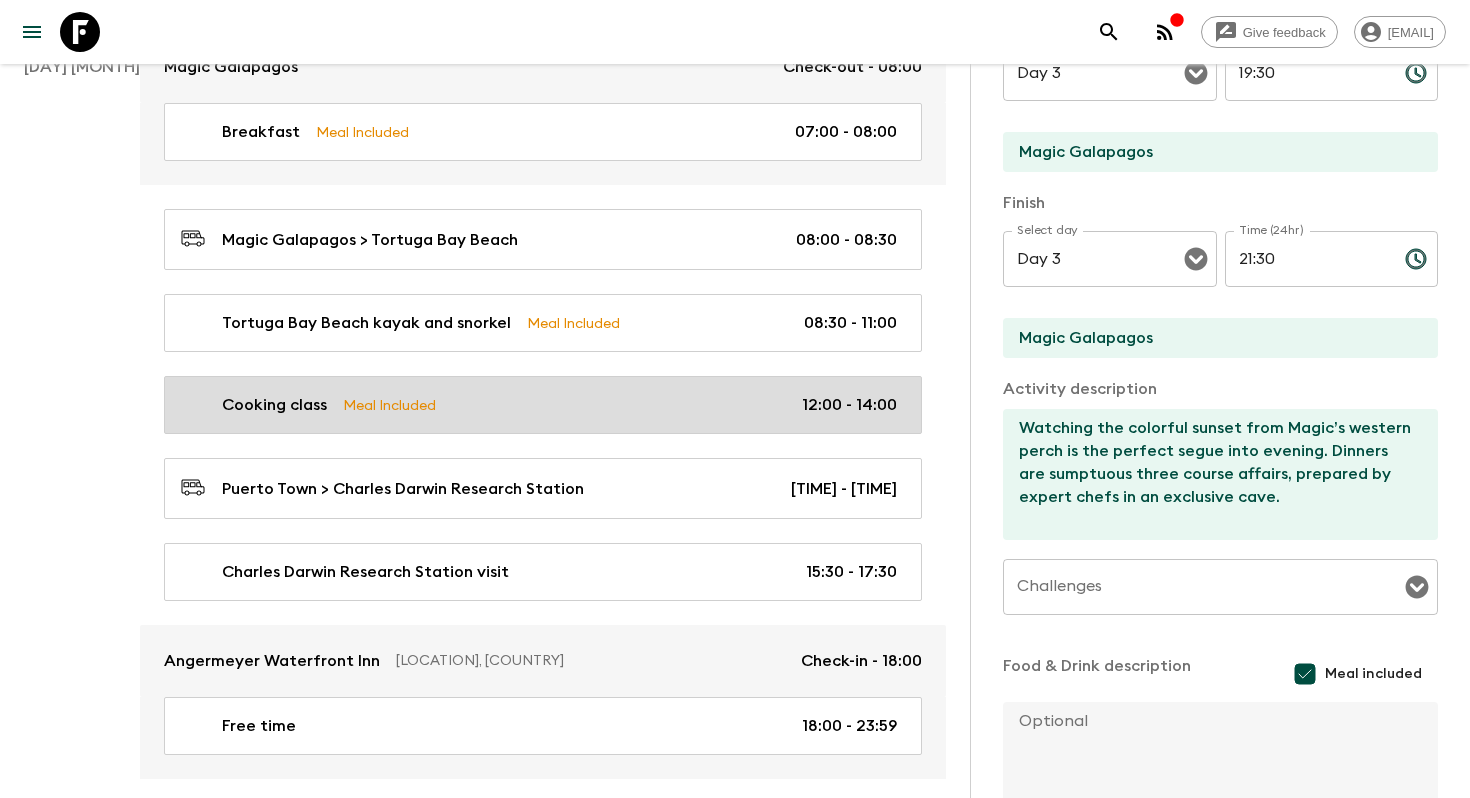 click on "Cooking class Meal Included [TIME] - [TIME]" at bounding box center (539, 405) 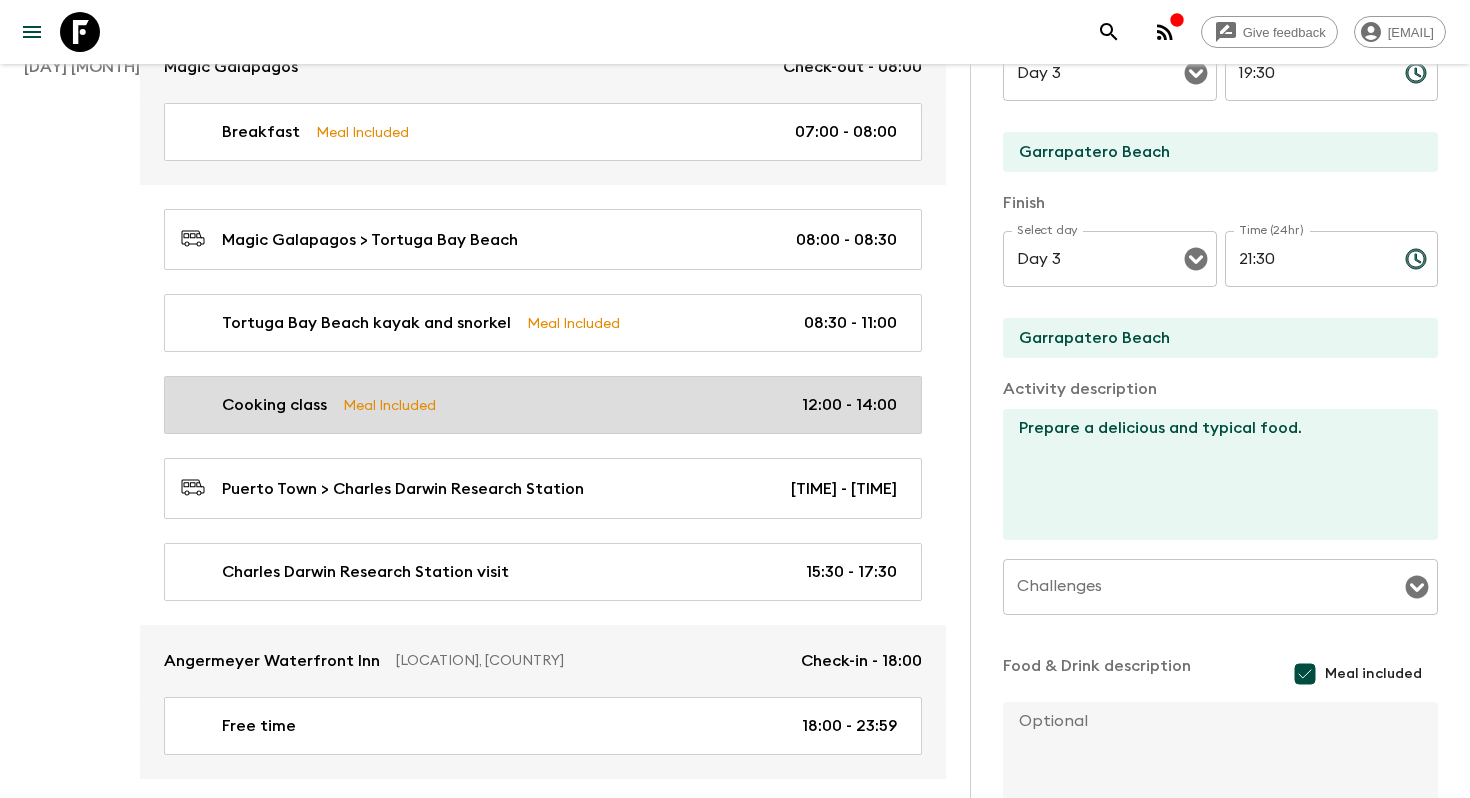 type on "Day 4" 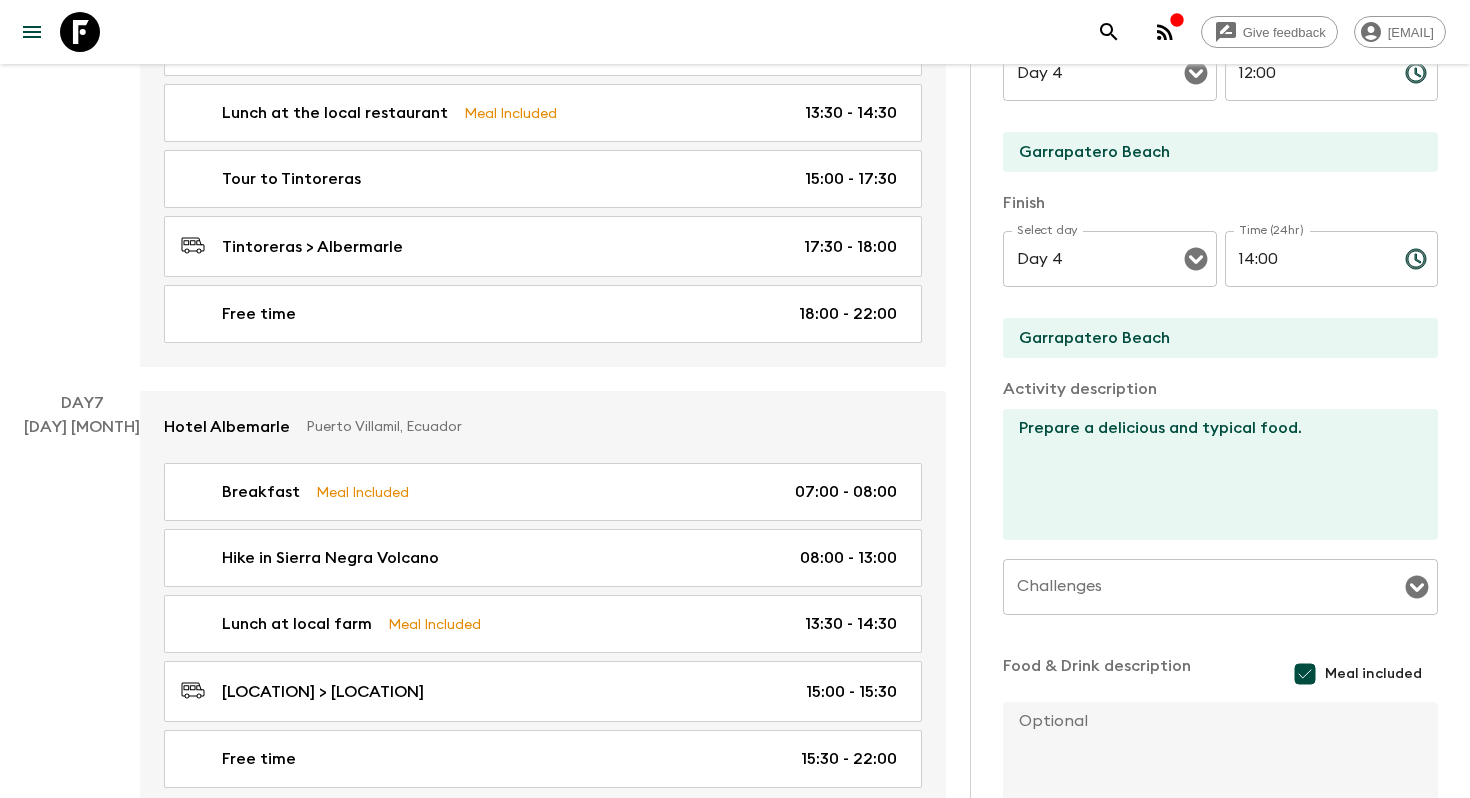 scroll, scrollTop: 4211, scrollLeft: 0, axis: vertical 